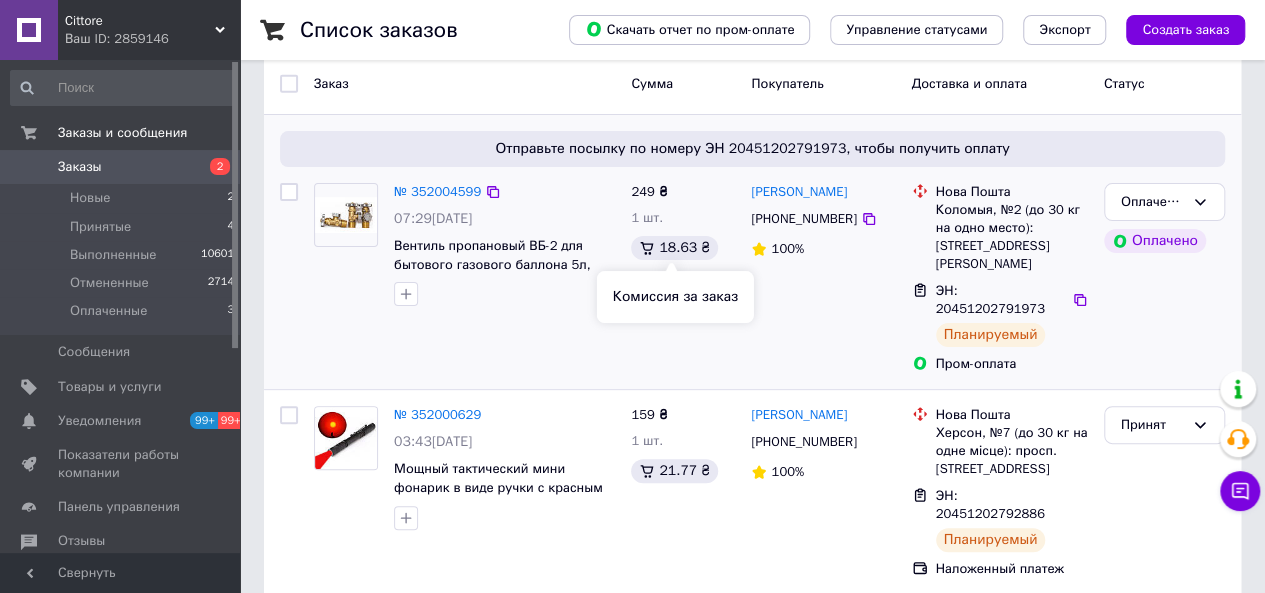 scroll, scrollTop: 300, scrollLeft: 0, axis: vertical 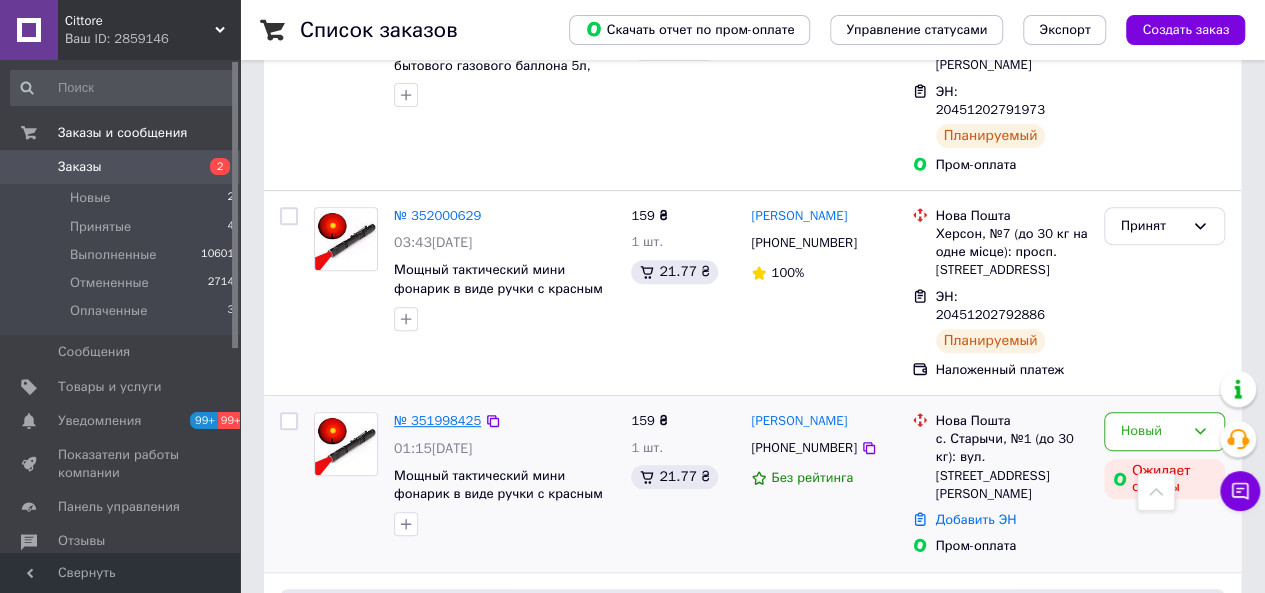 click on "№ 351998425" at bounding box center [437, 420] 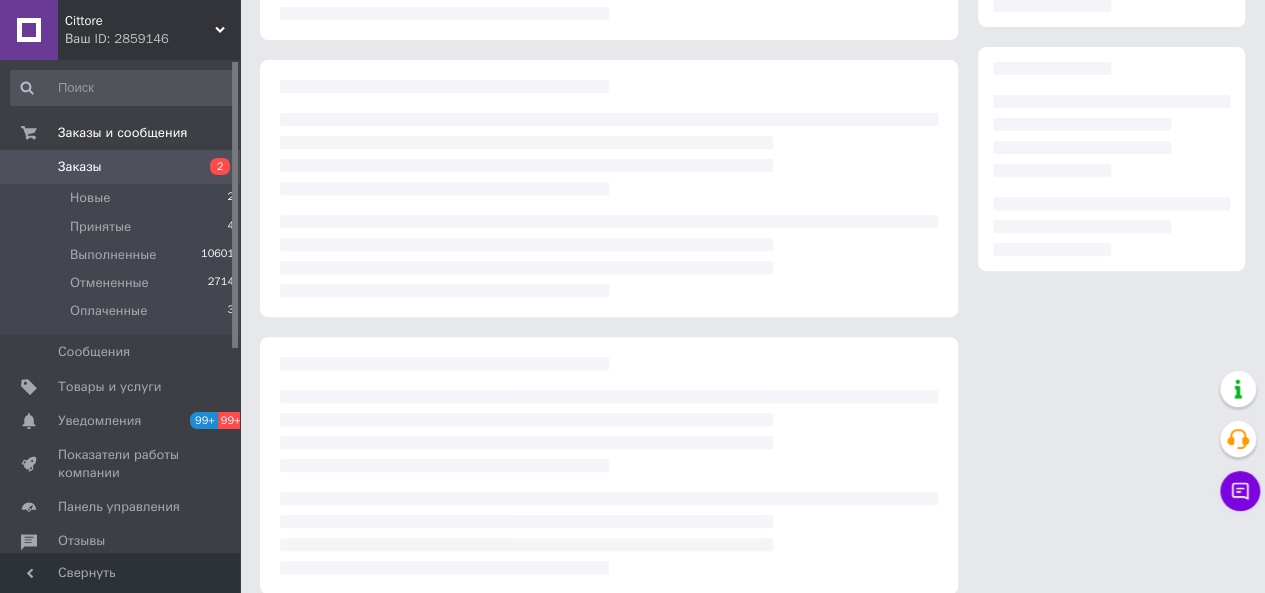 scroll, scrollTop: 0, scrollLeft: 0, axis: both 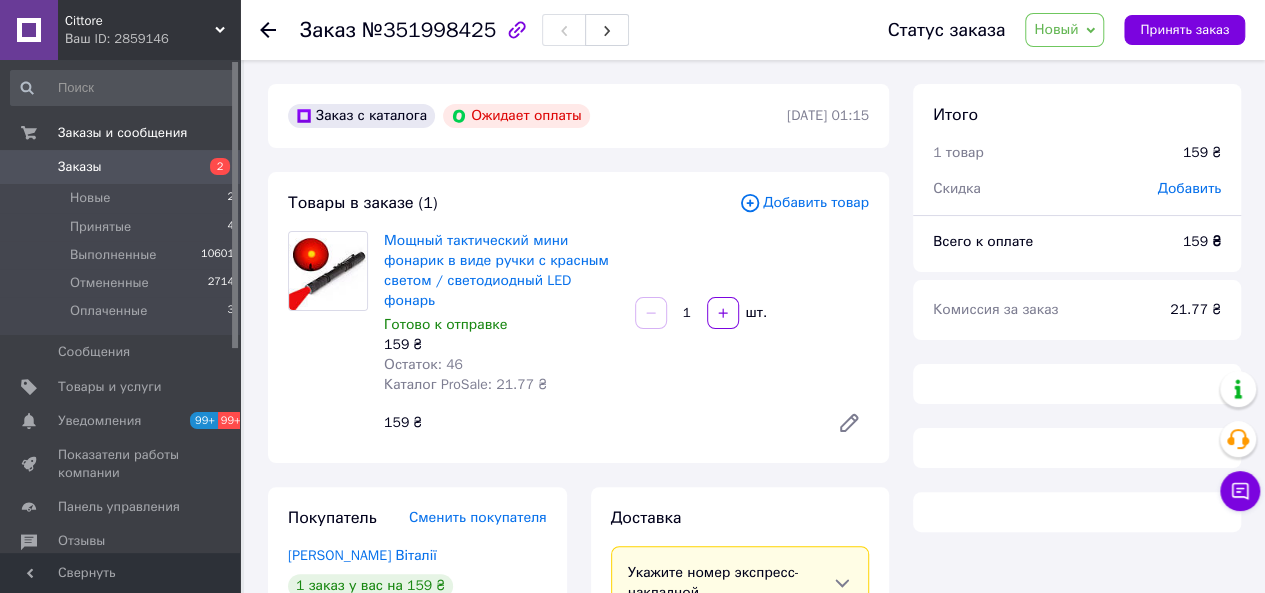 click on "Новый" at bounding box center (1064, 30) 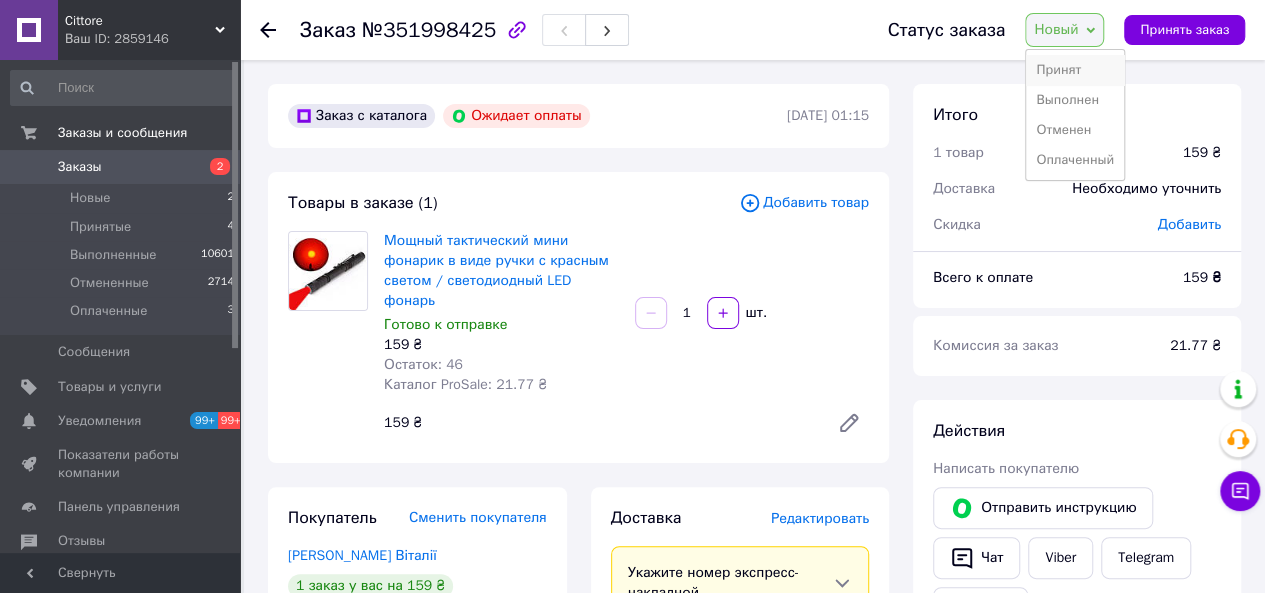 click on "Принят" at bounding box center [1075, 70] 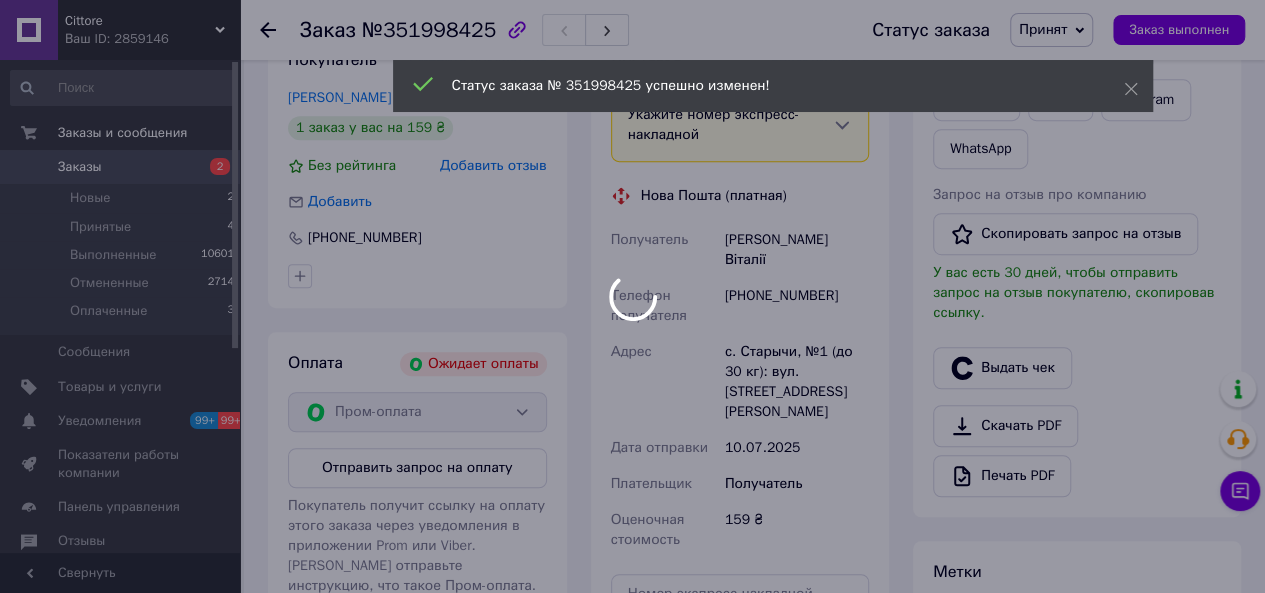 scroll, scrollTop: 500, scrollLeft: 0, axis: vertical 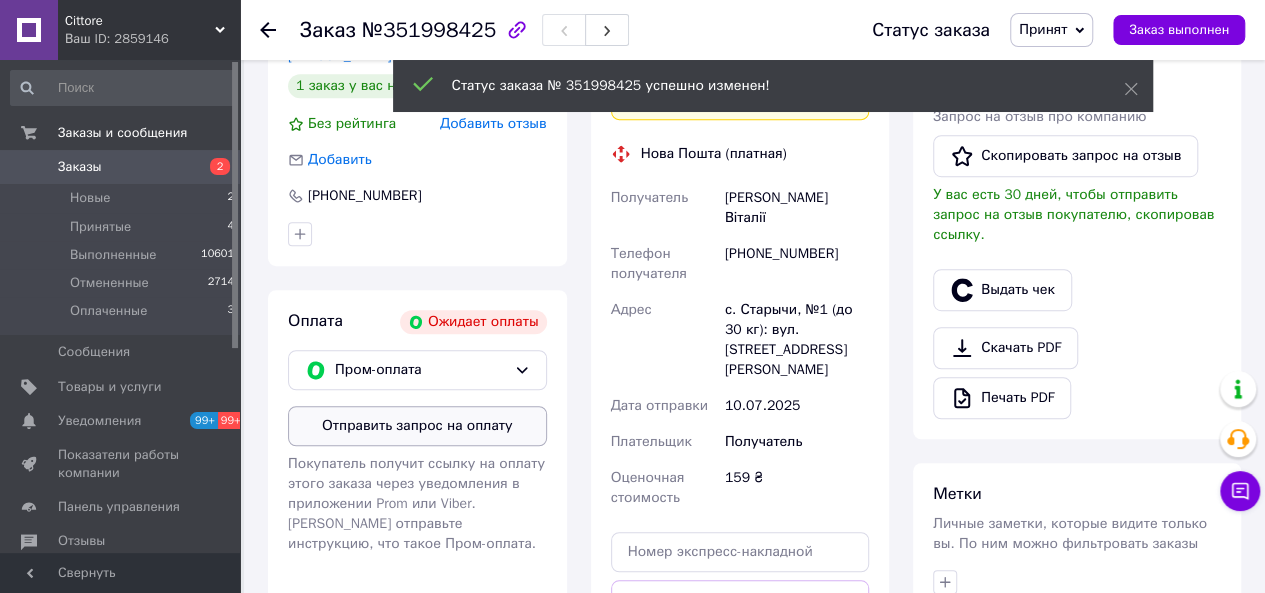 click on "Отправить запрос на оплату" at bounding box center (417, 426) 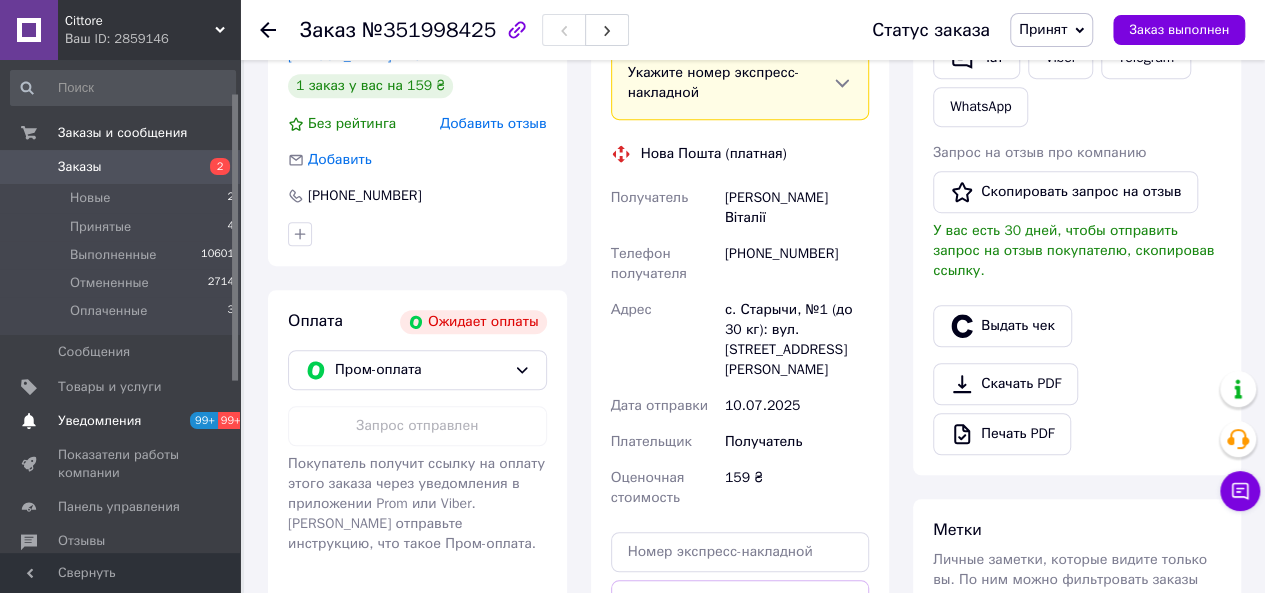 scroll, scrollTop: 200, scrollLeft: 0, axis: vertical 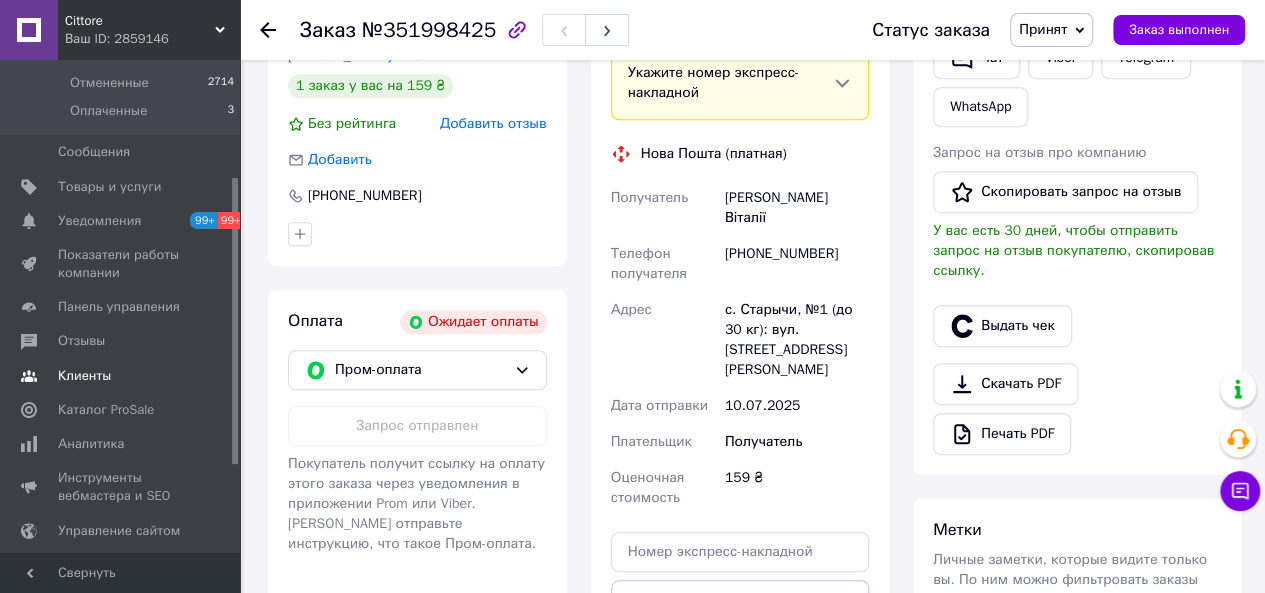 click on "Клиенты" at bounding box center (84, 376) 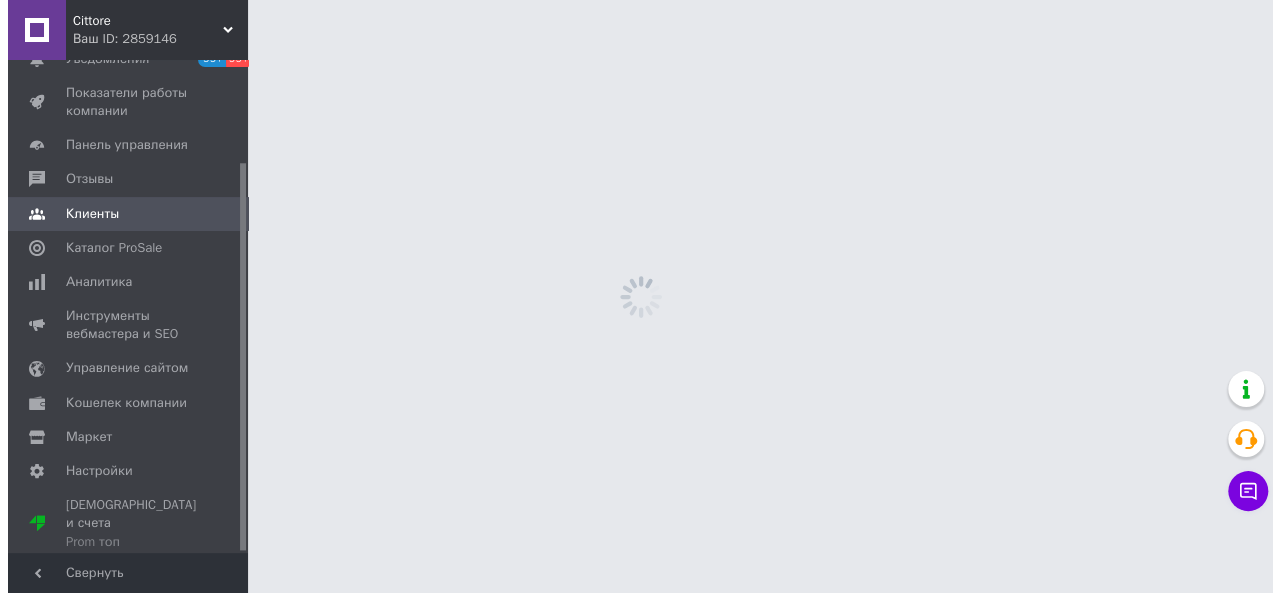 scroll, scrollTop: 0, scrollLeft: 0, axis: both 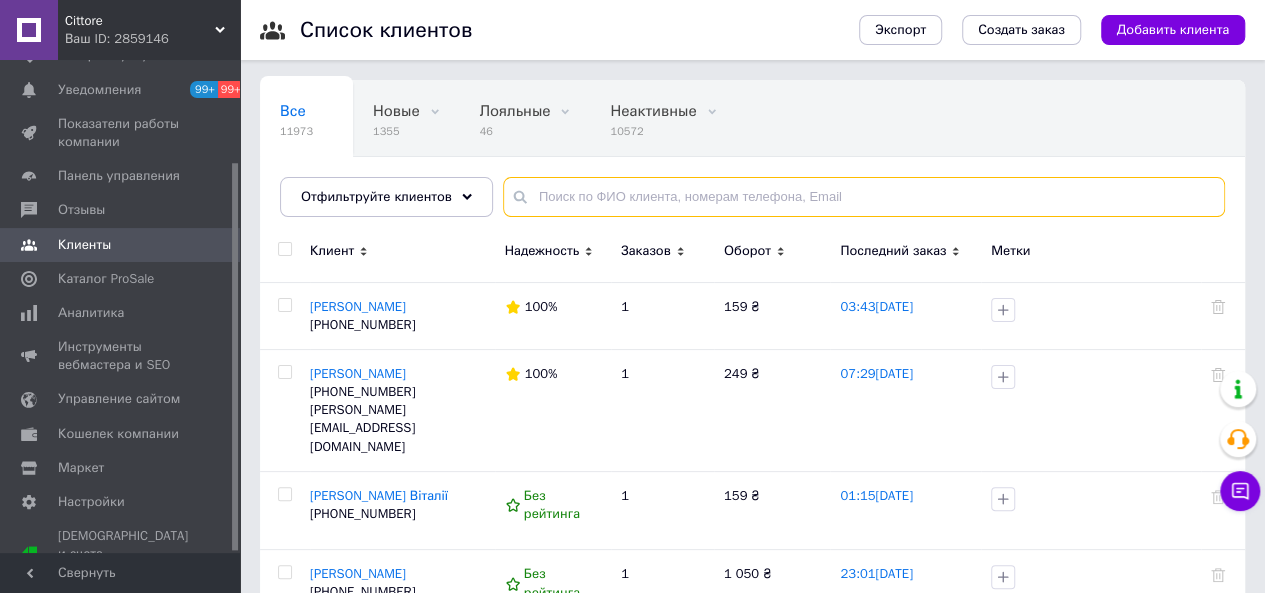 click at bounding box center [864, 197] 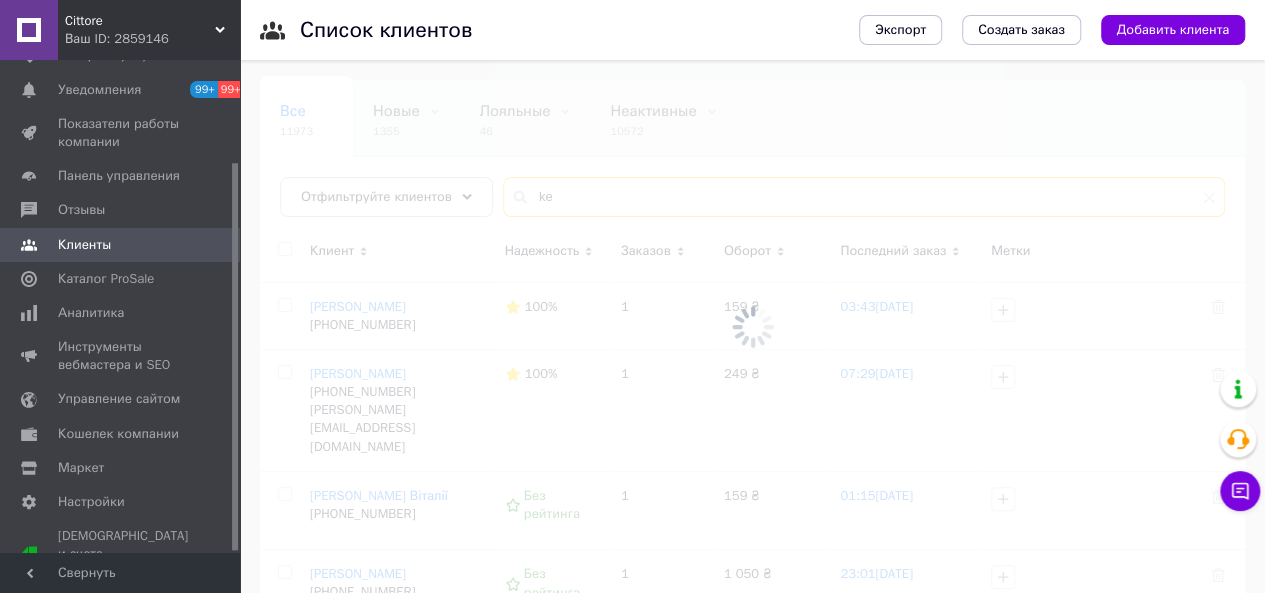 type on "k" 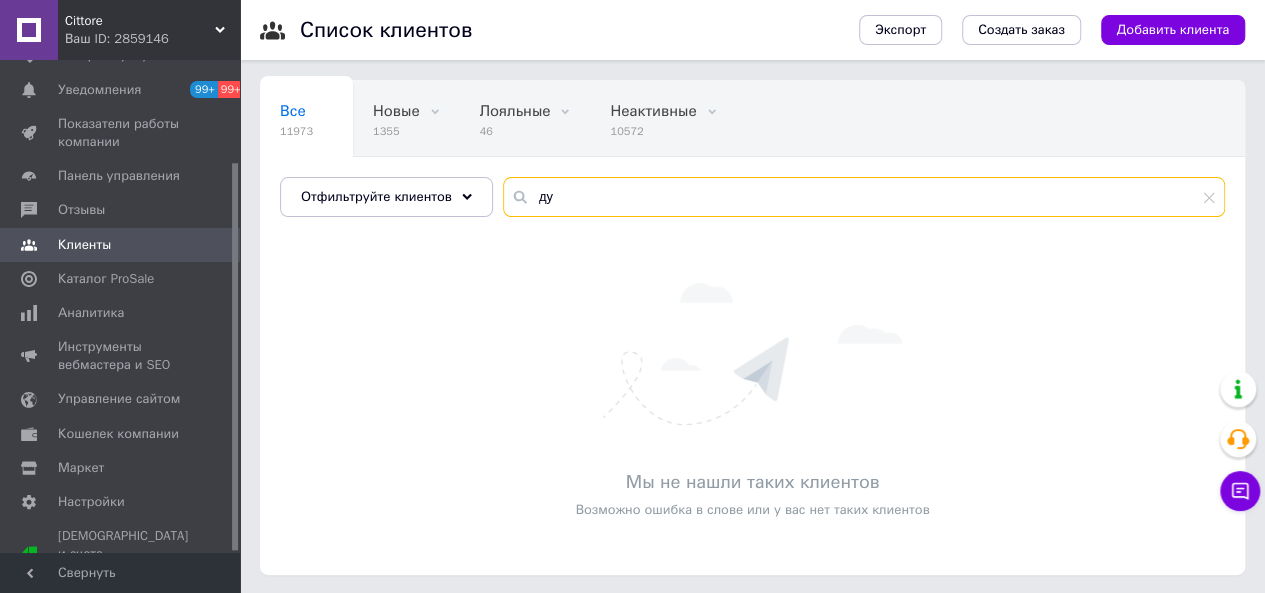 type on "д" 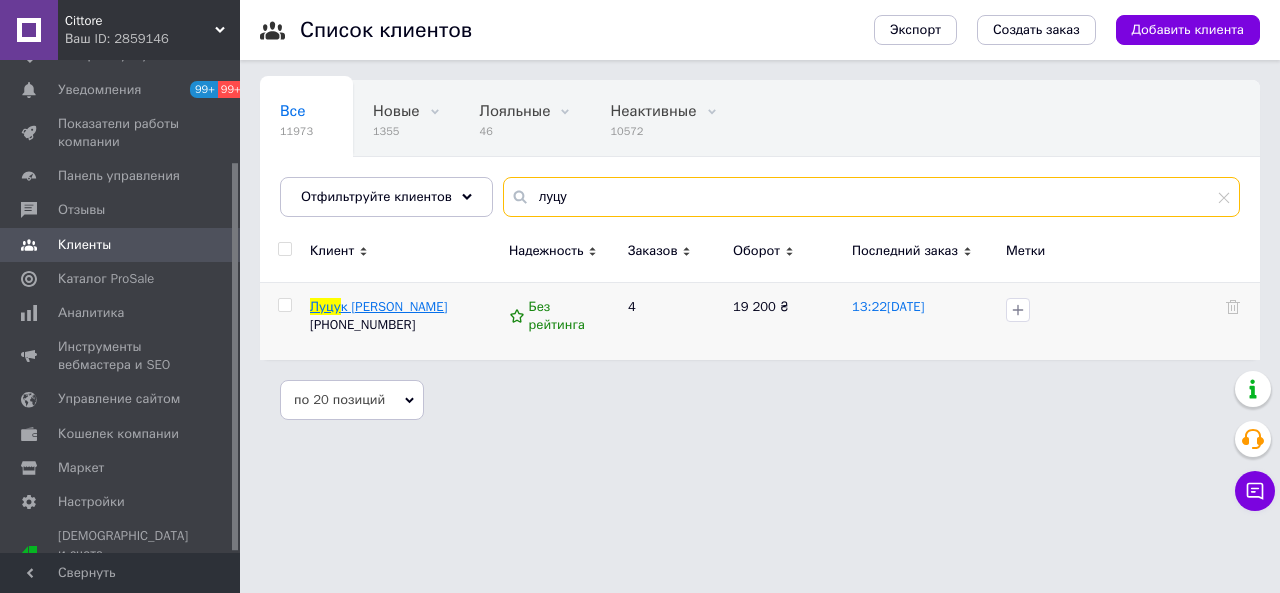 type on "луцу" 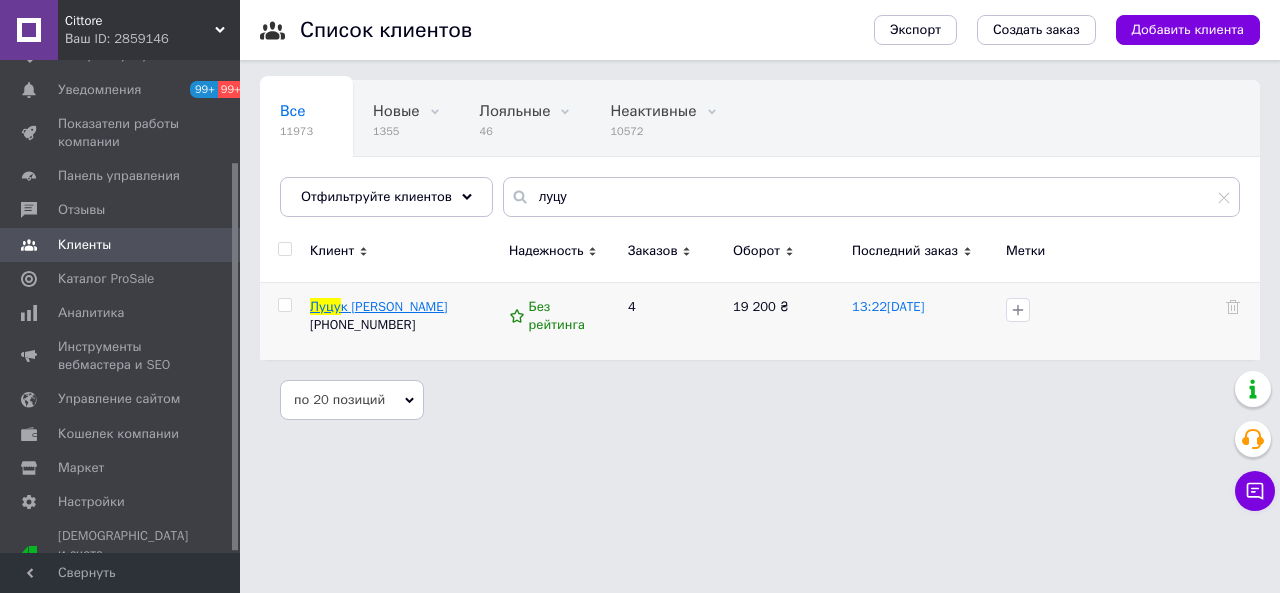 click on "к Анатолій" at bounding box center [394, 306] 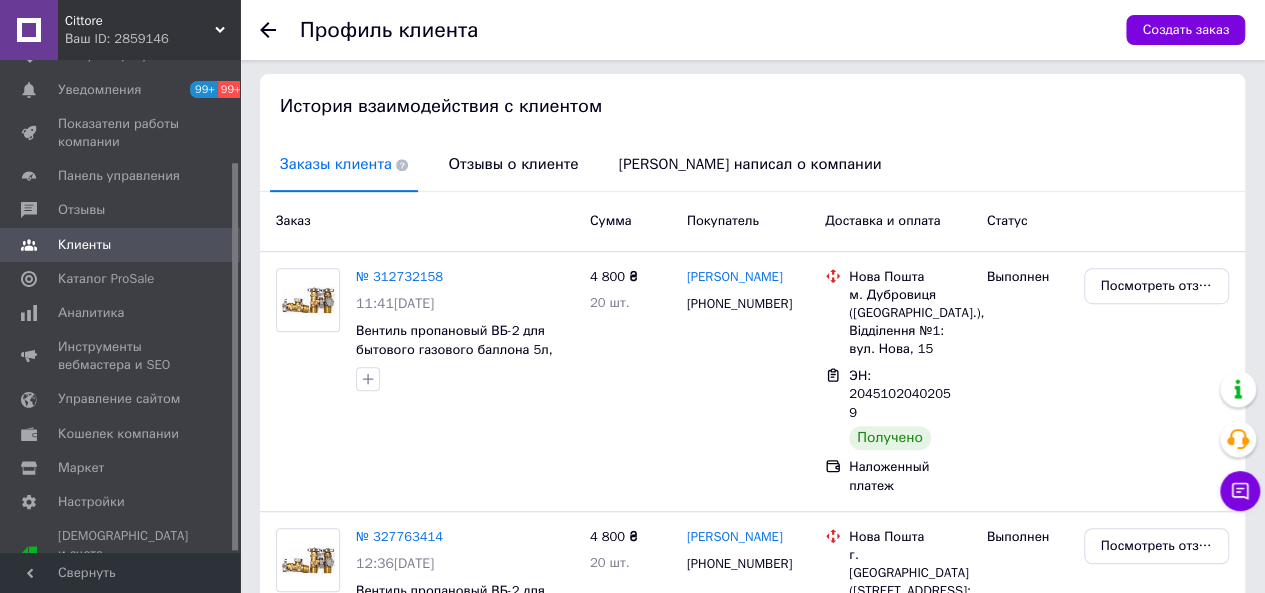 scroll, scrollTop: 382, scrollLeft: 0, axis: vertical 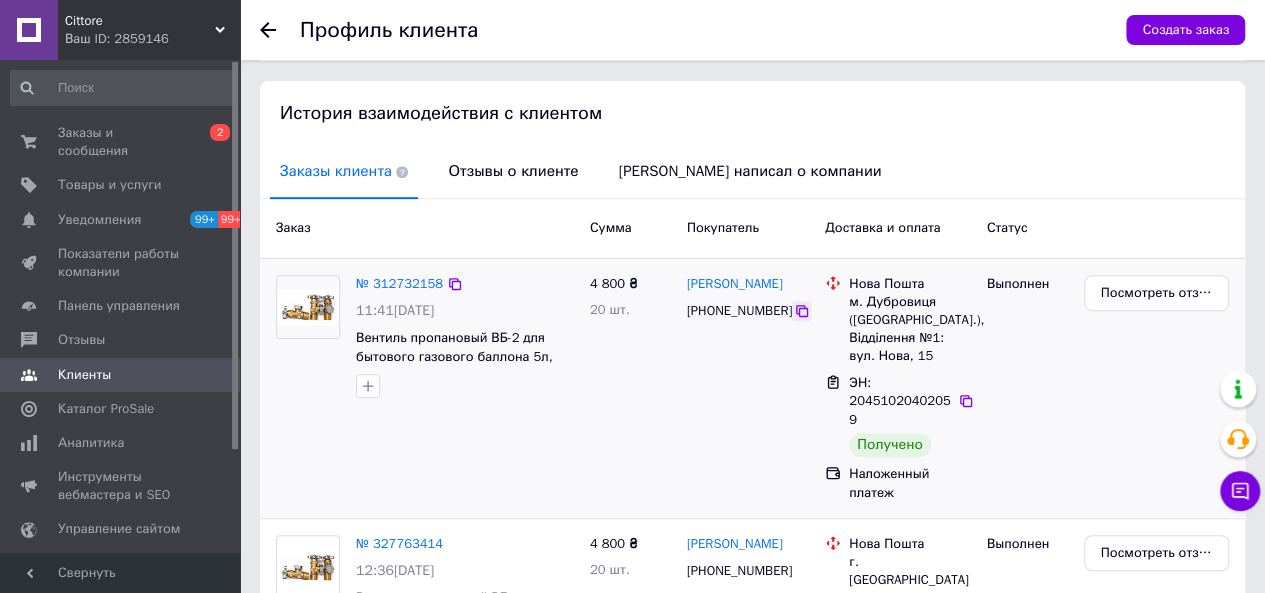 click 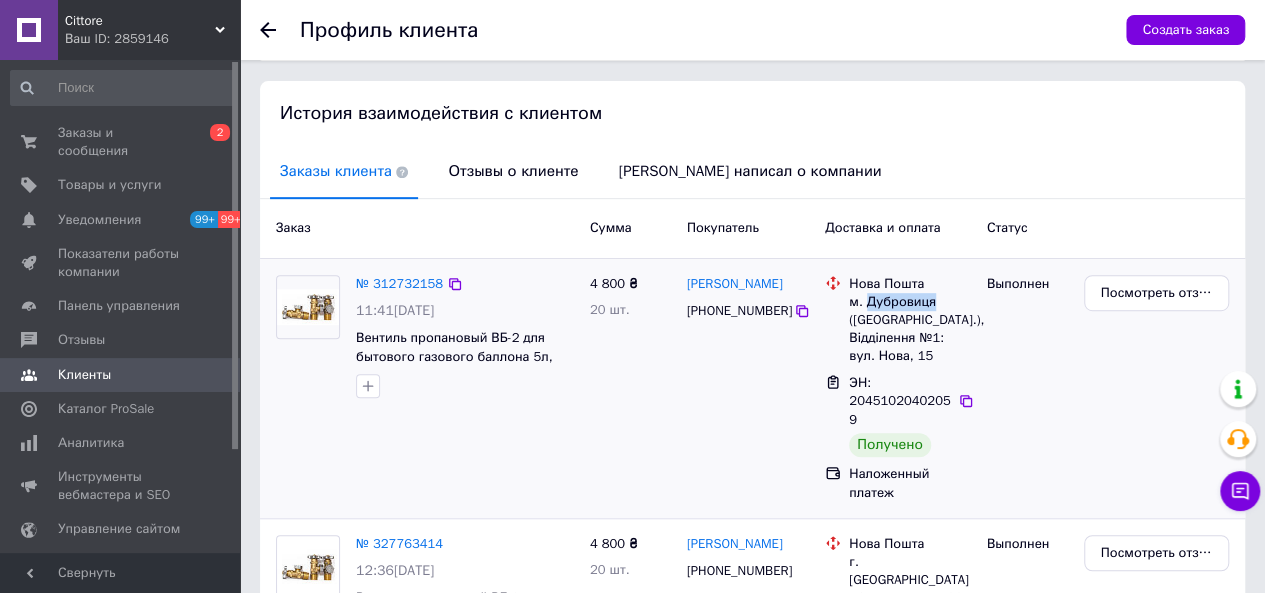 drag, startPoint x: 934, startPoint y: 289, endPoint x: 868, endPoint y: 287, distance: 66.0303 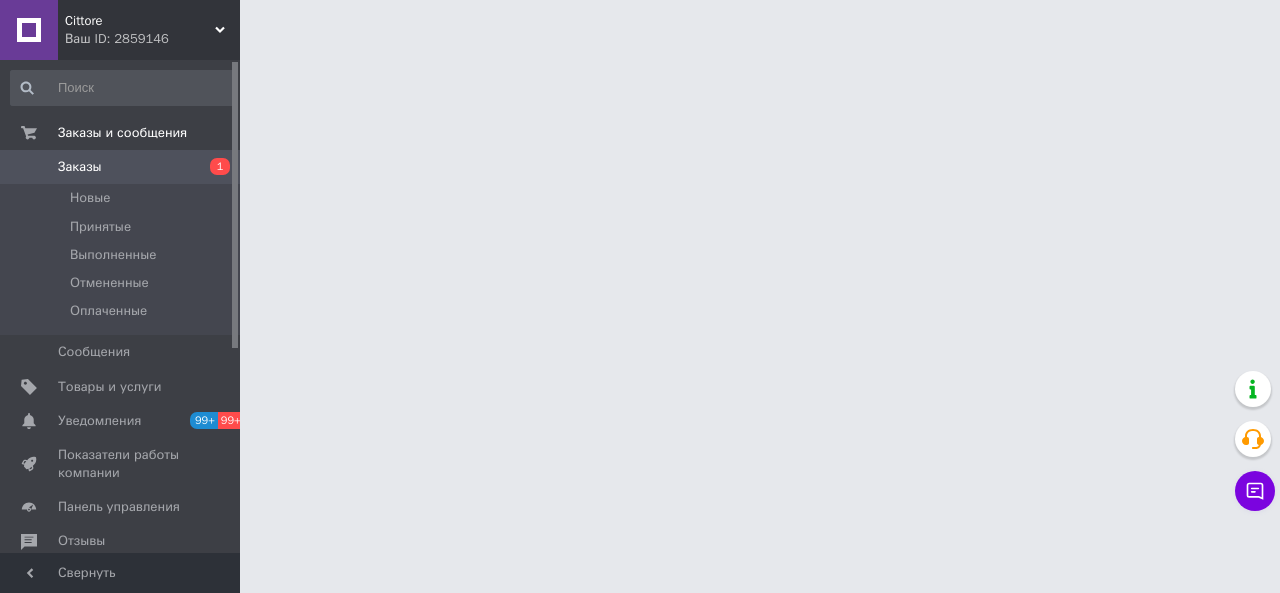scroll, scrollTop: 0, scrollLeft: 0, axis: both 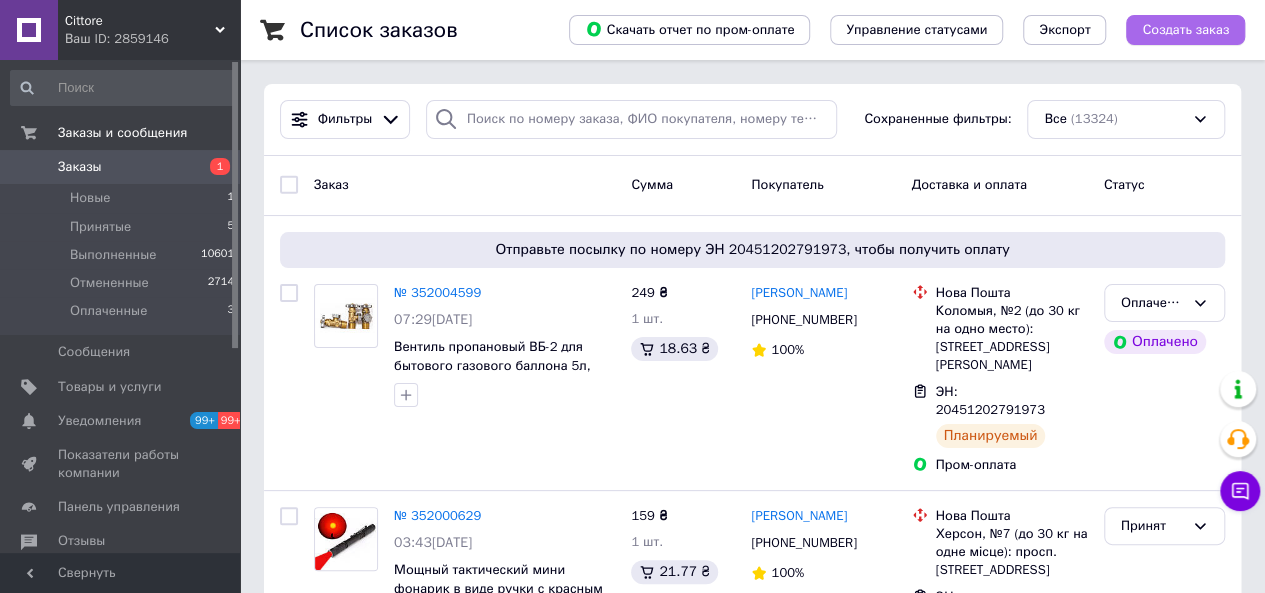 click on "Создать заказ" at bounding box center [1185, 30] 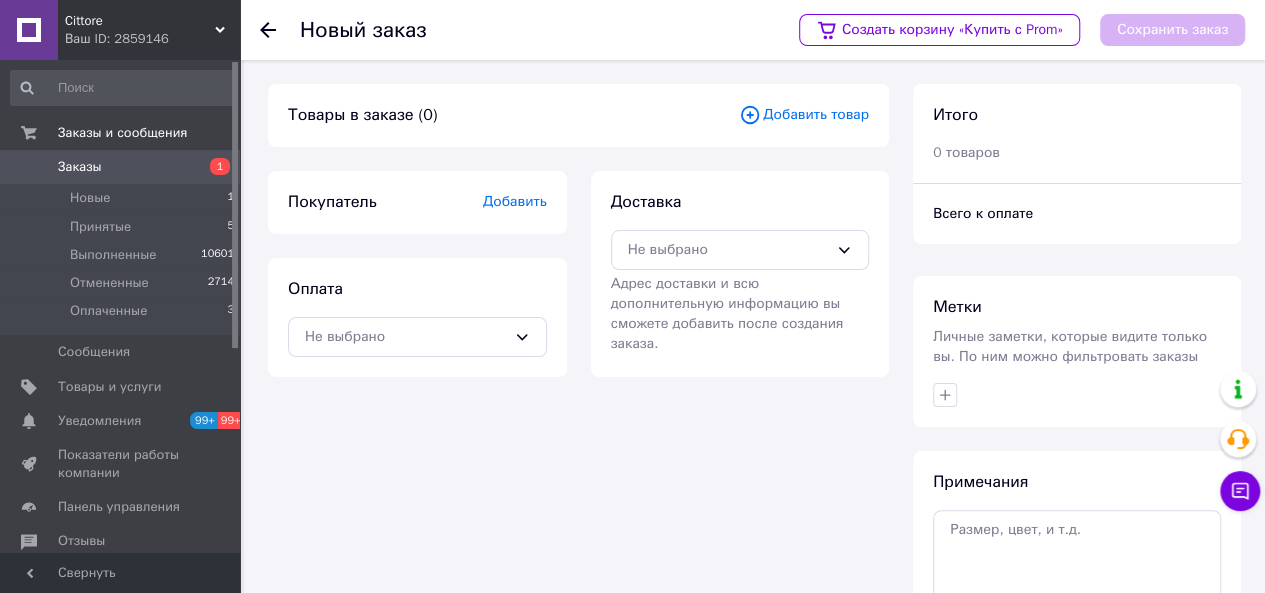 click on "Добавить товар" at bounding box center [804, 115] 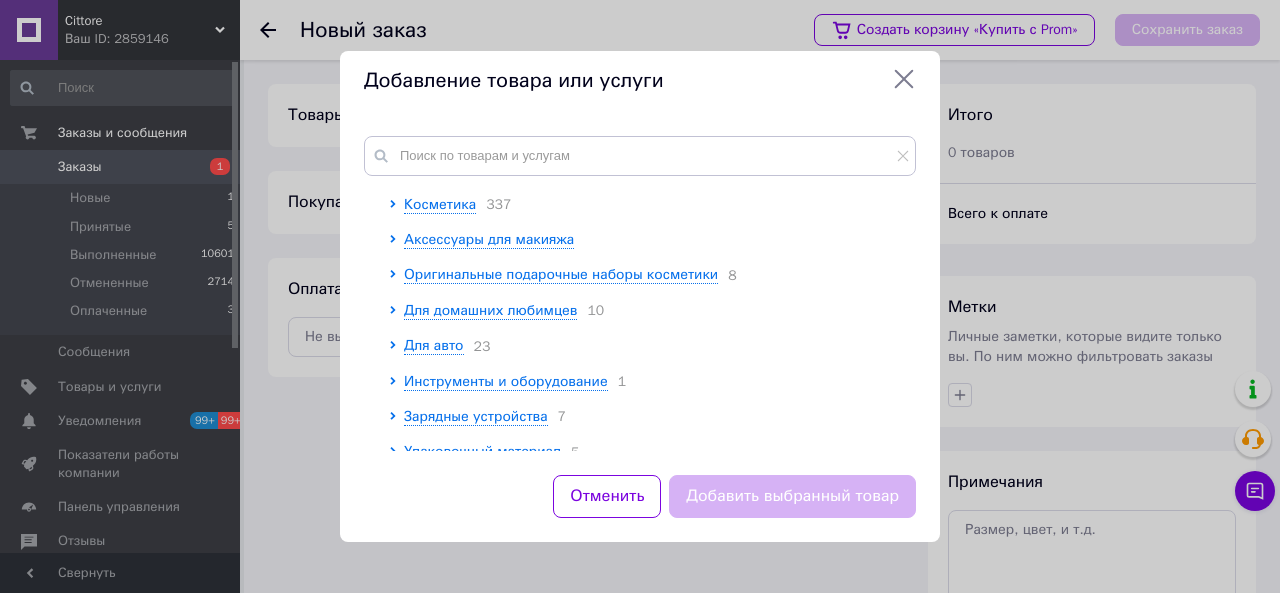 scroll, scrollTop: 2202, scrollLeft: 0, axis: vertical 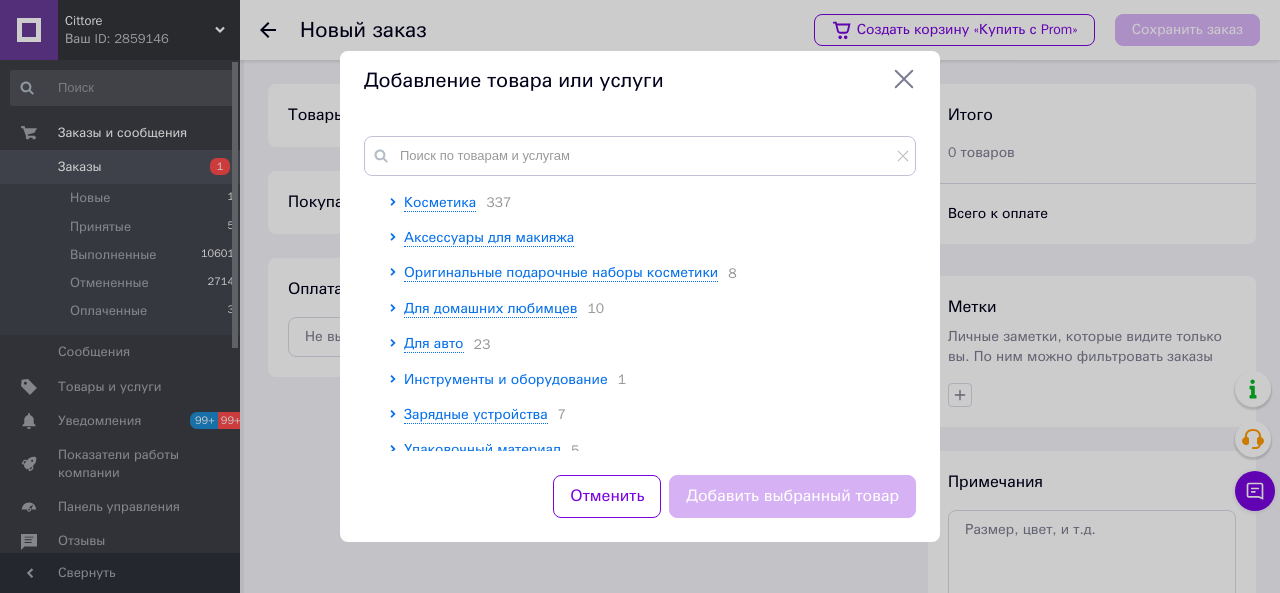 click on "Инструменты и оборудование" at bounding box center [506, 379] 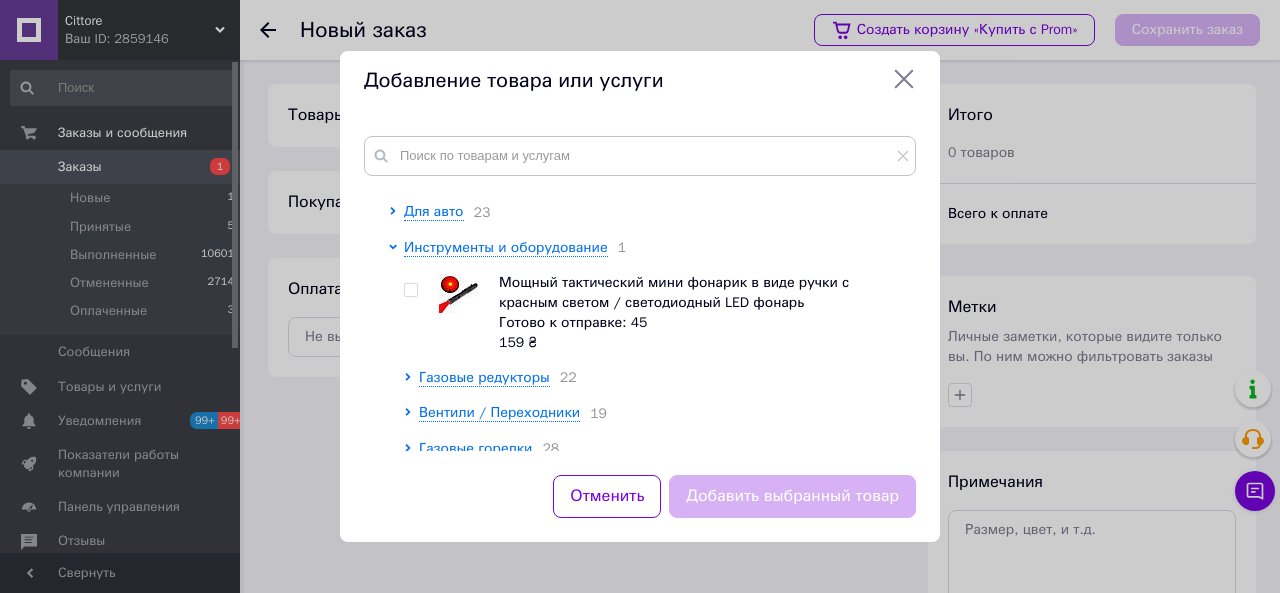 scroll, scrollTop: 2402, scrollLeft: 0, axis: vertical 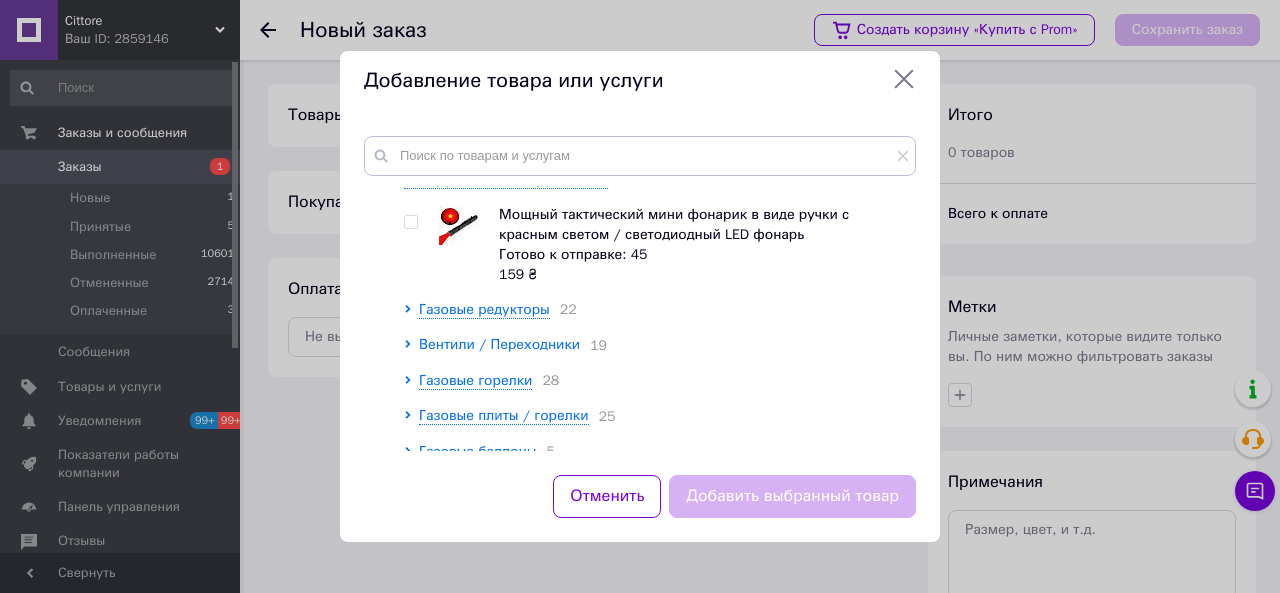 click on "Вентили / Переходники" at bounding box center [499, 344] 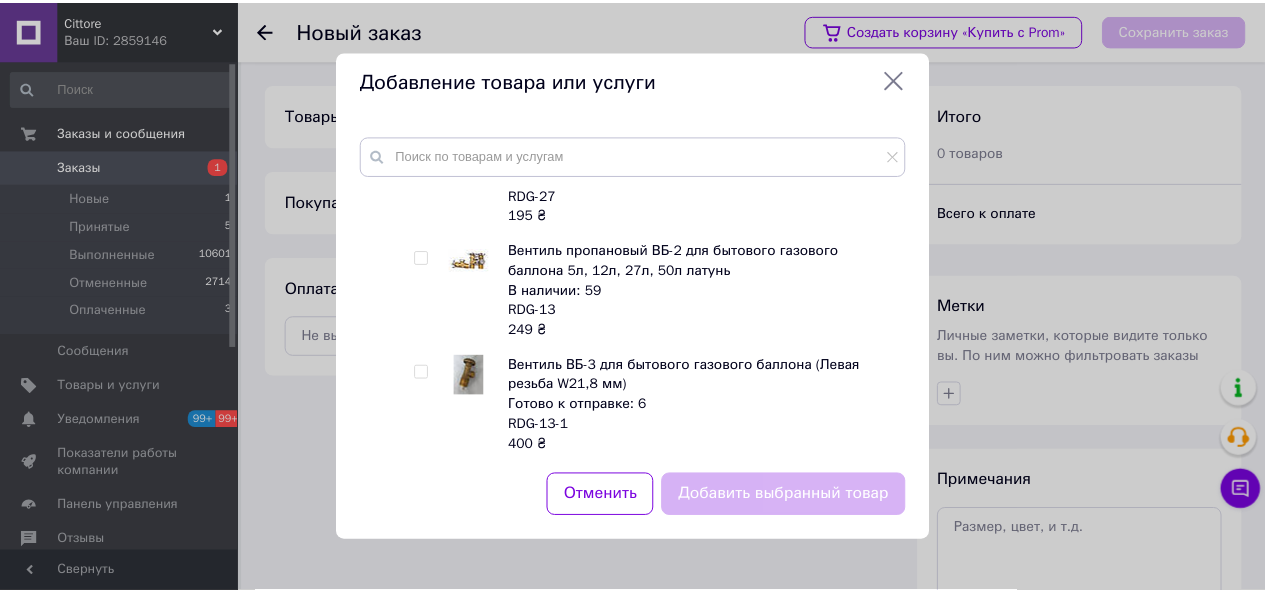 scroll, scrollTop: 3202, scrollLeft: 0, axis: vertical 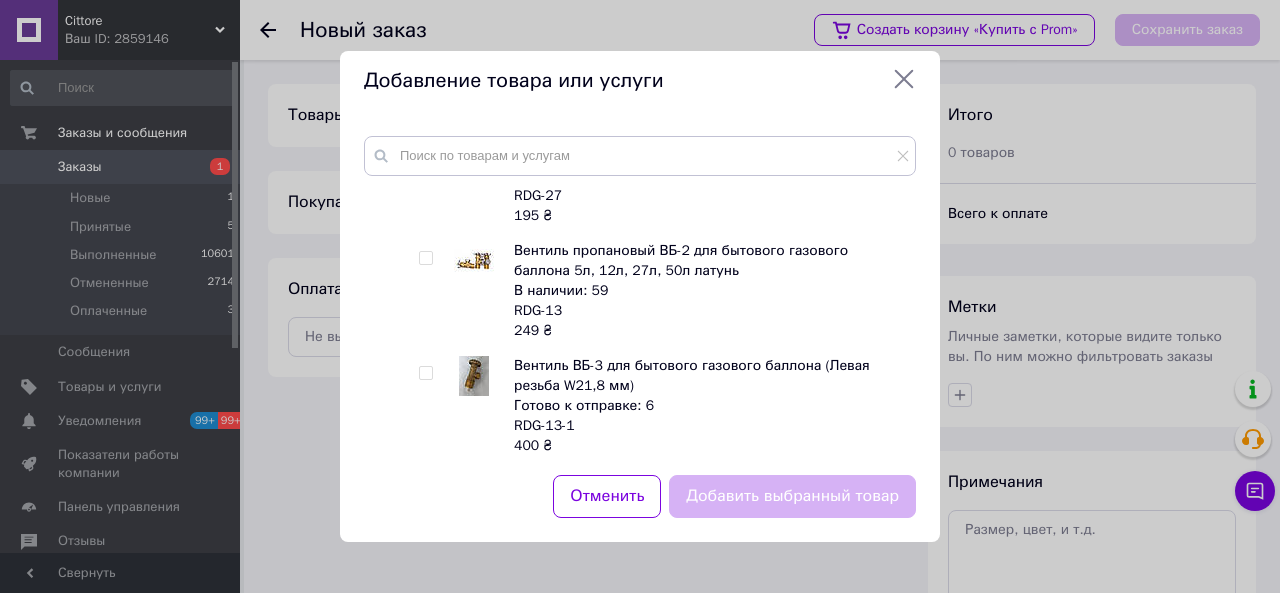 click at bounding box center (425, 258) 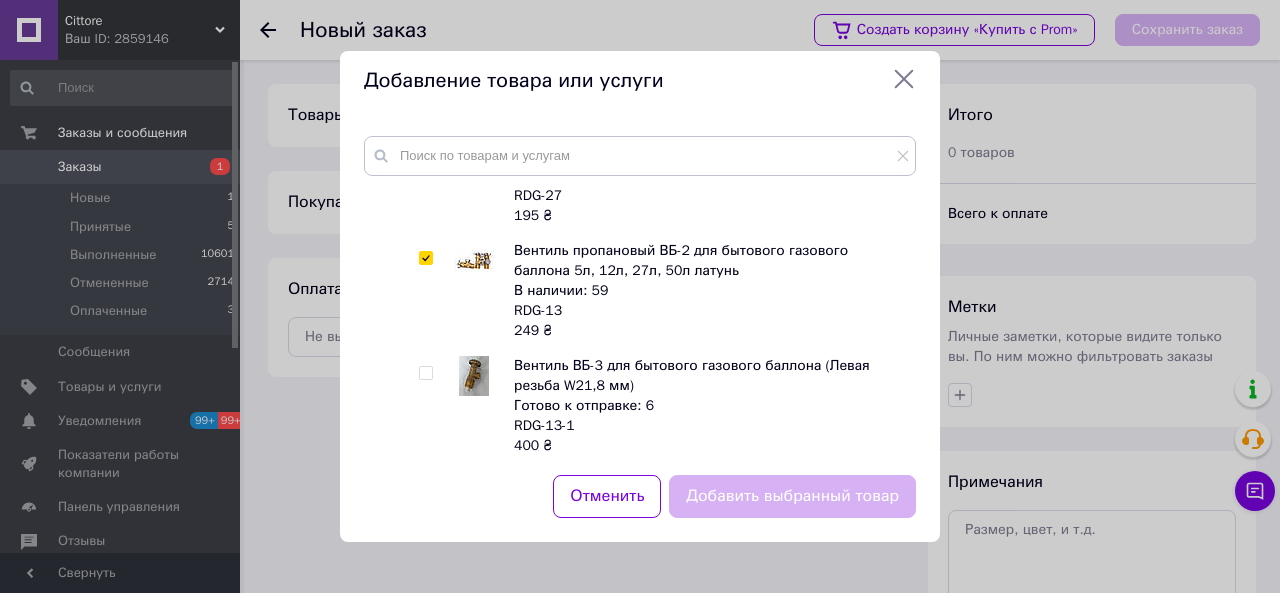 checkbox on "true" 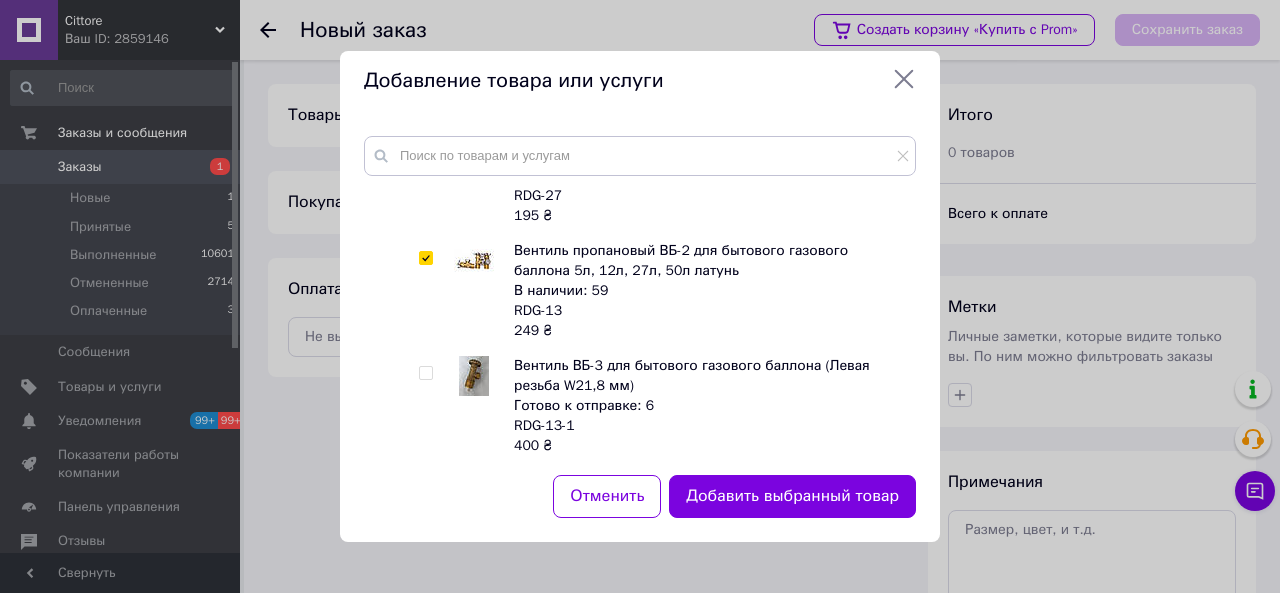 click on "Добавить выбранный товар" at bounding box center (792, 496) 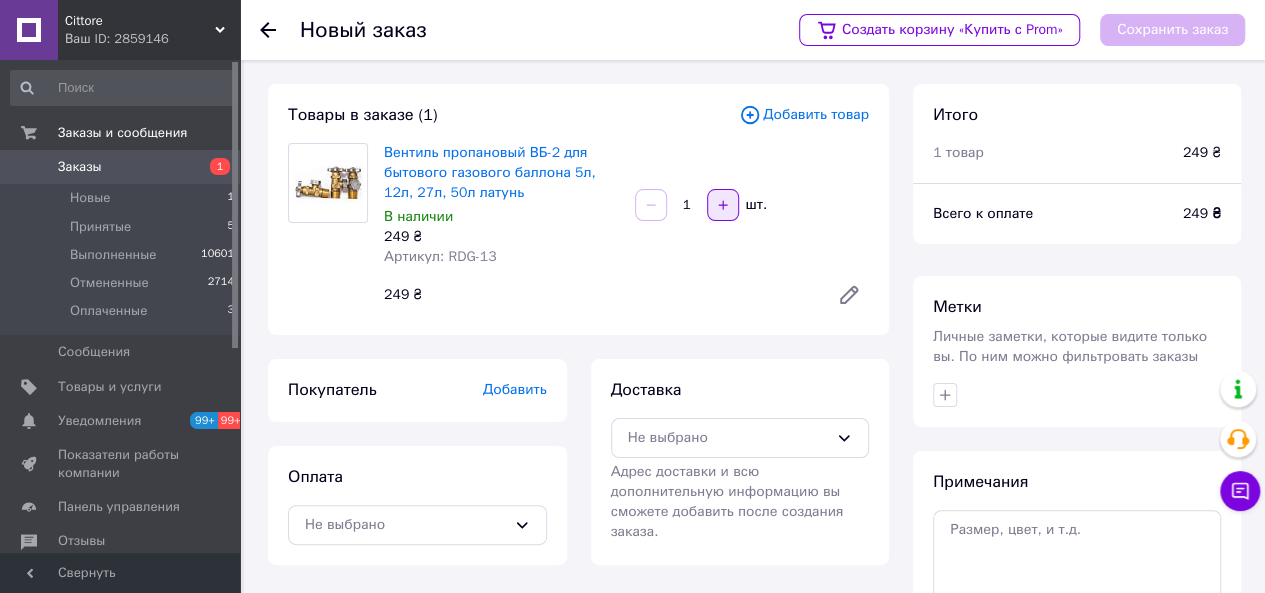 click 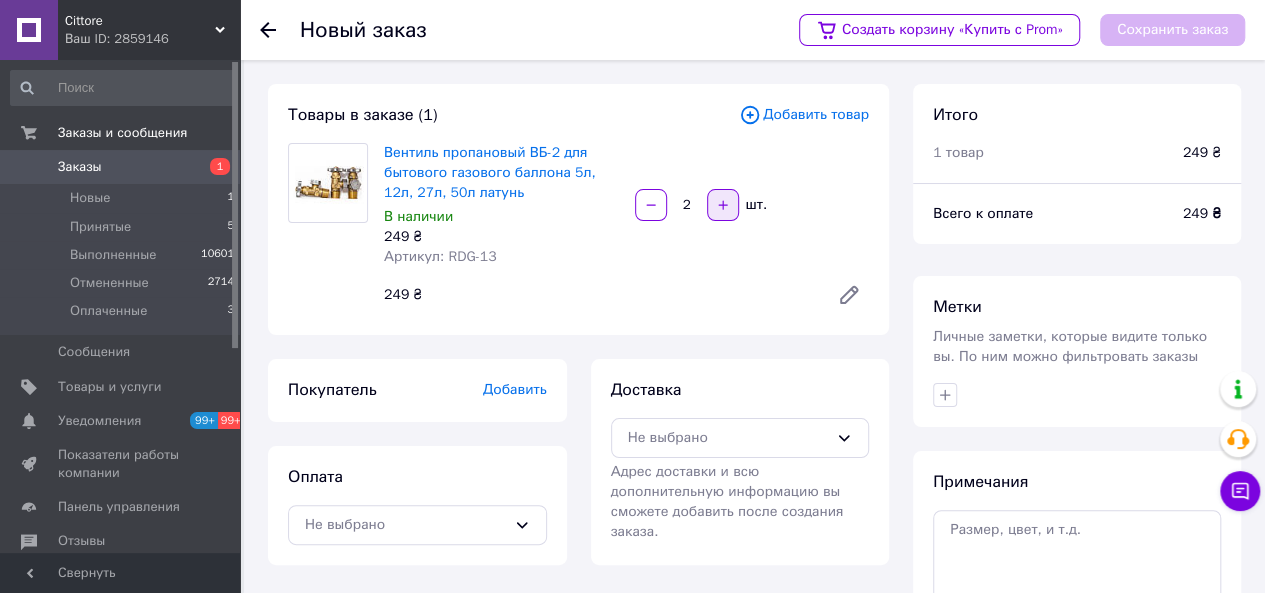 click 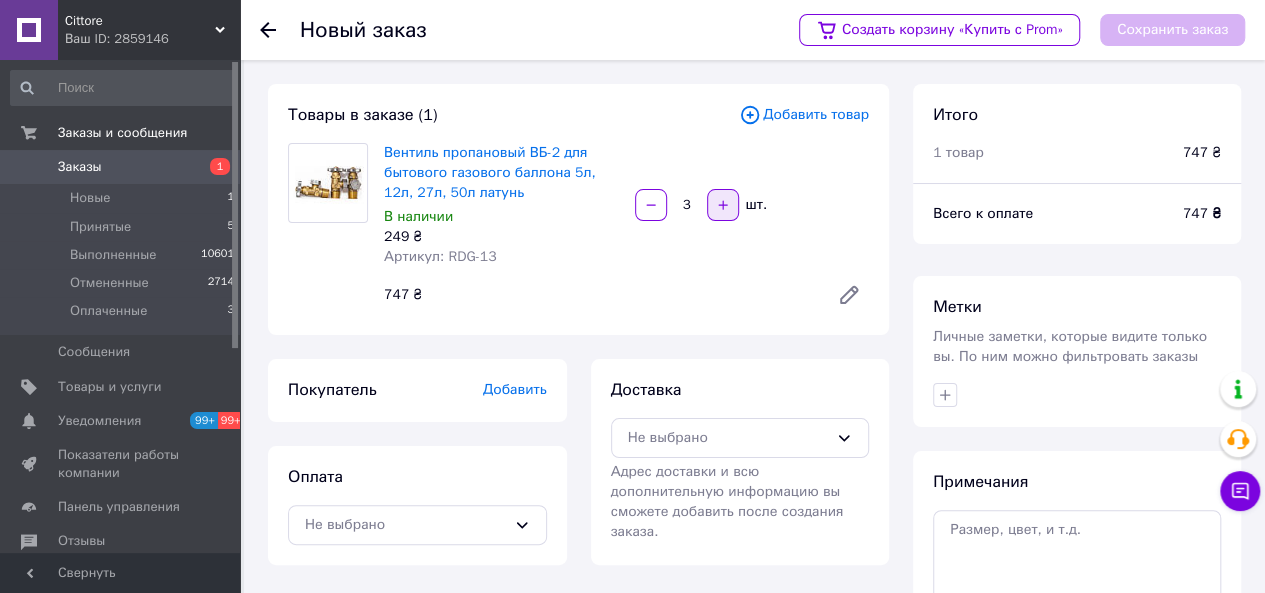 click 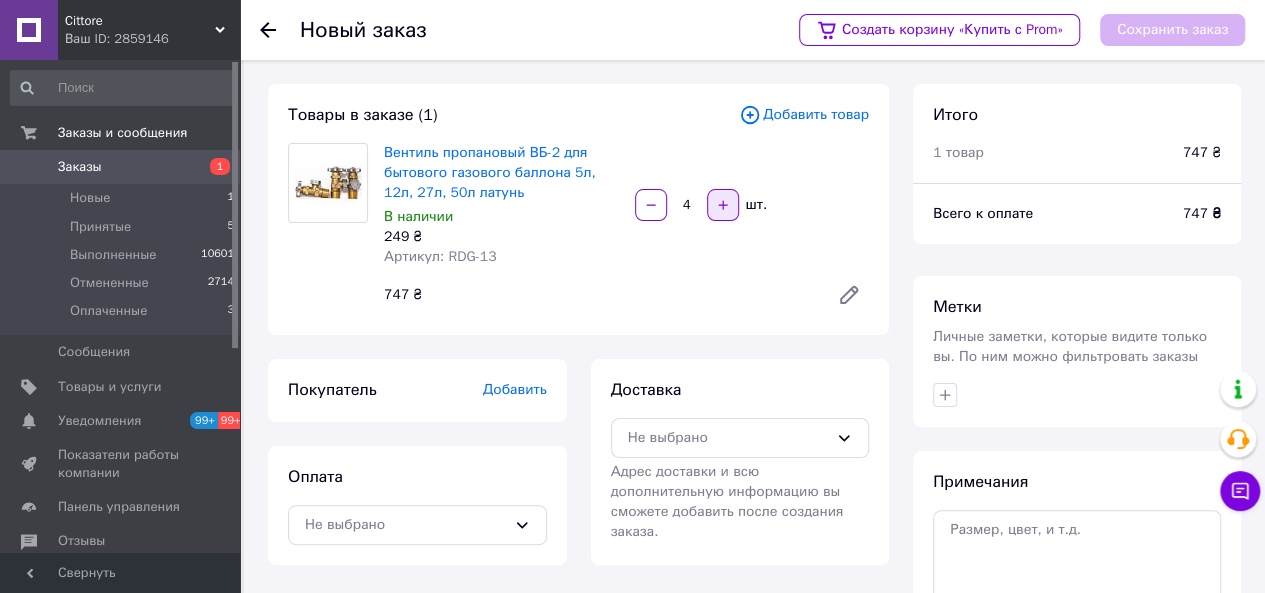 click 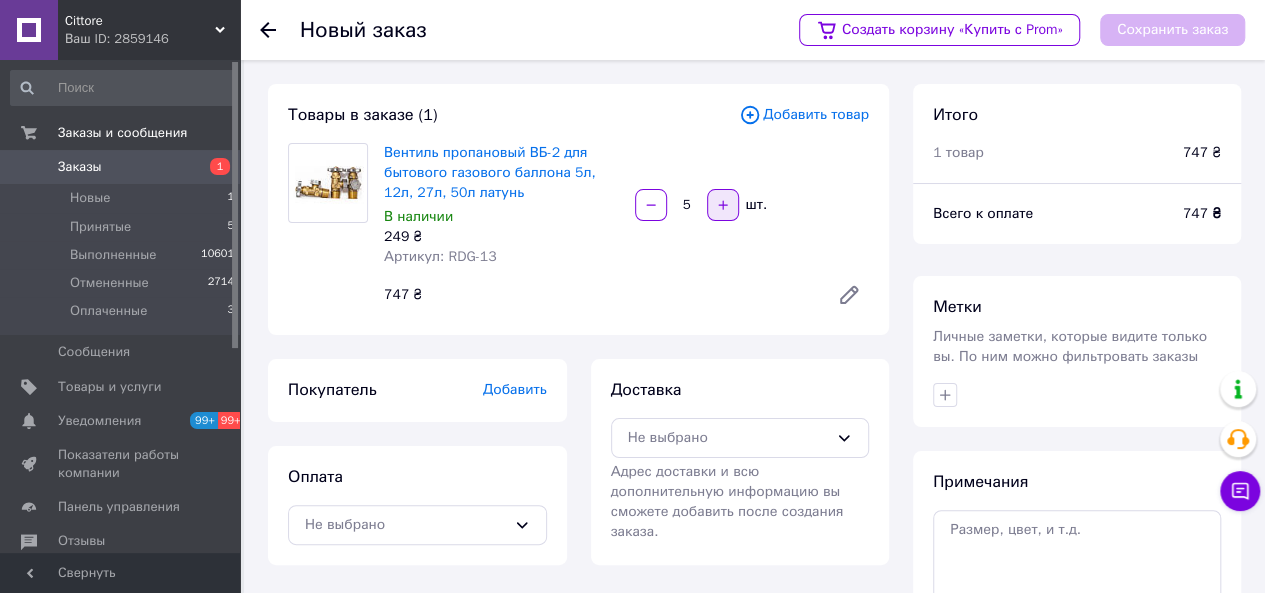 click 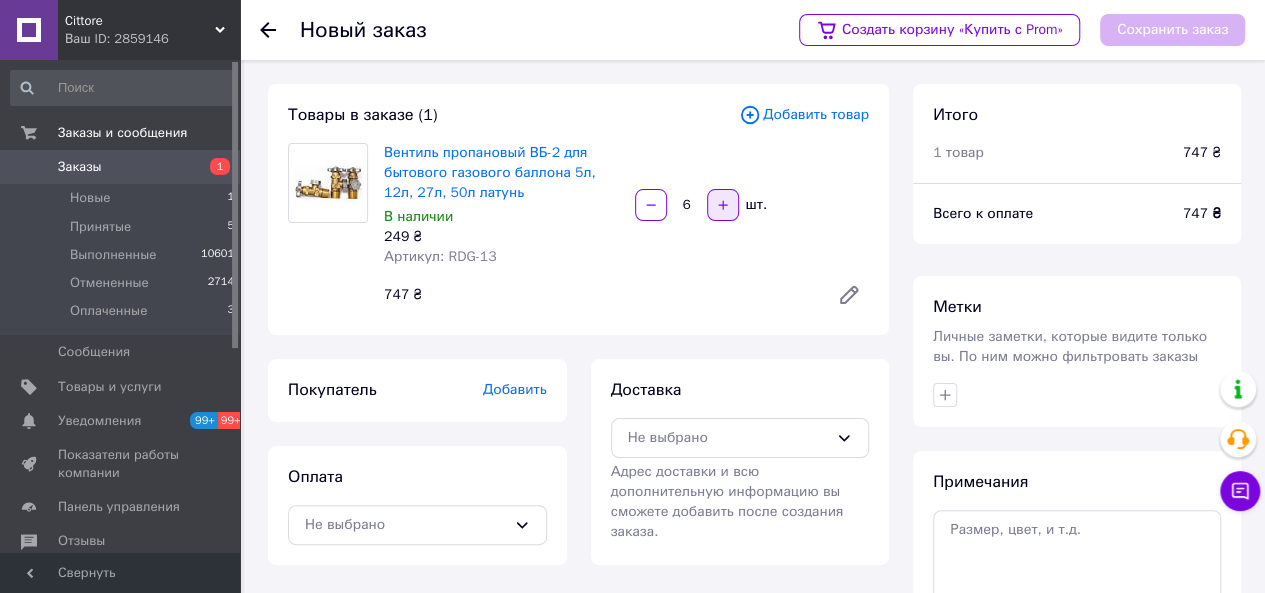 click 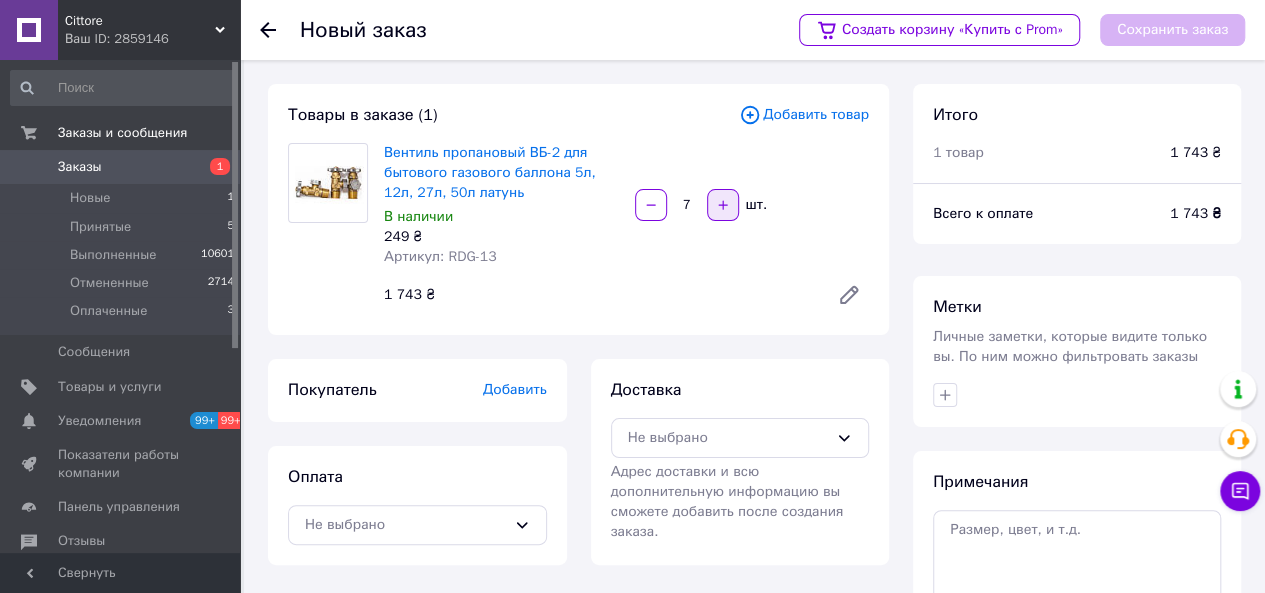 click 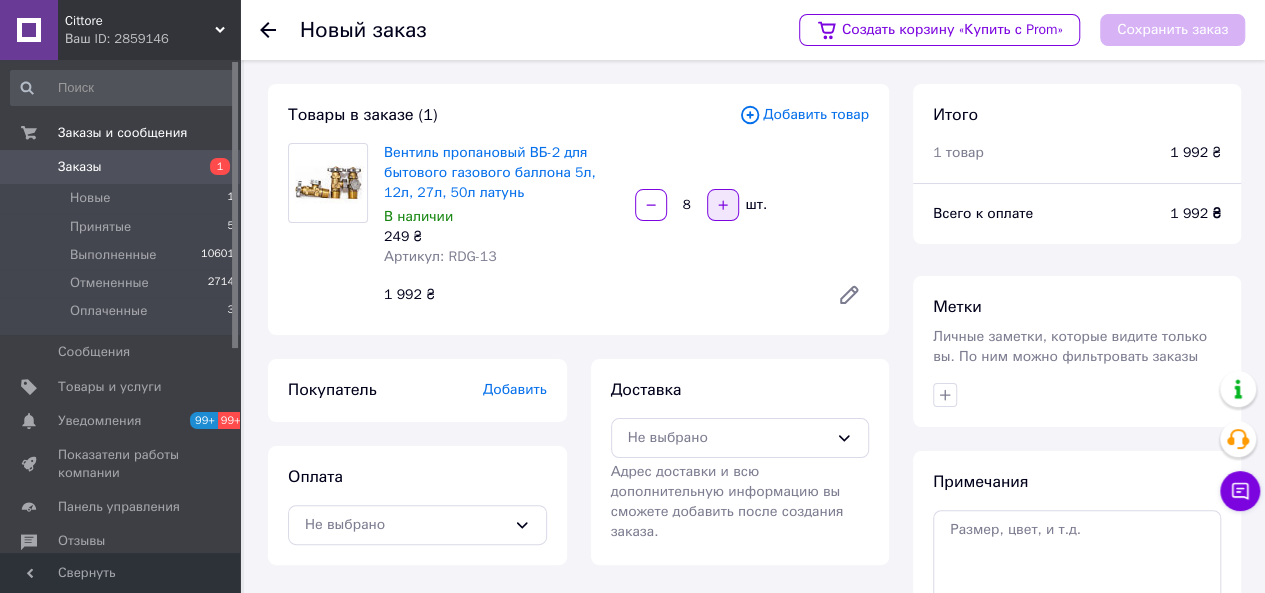 click 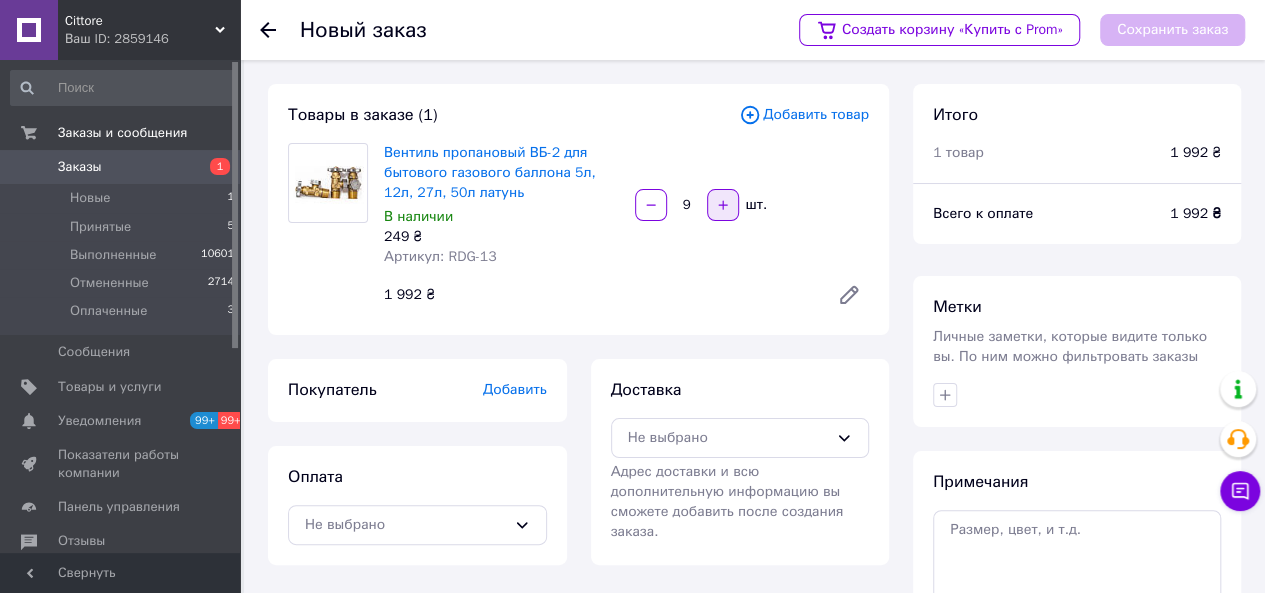 click 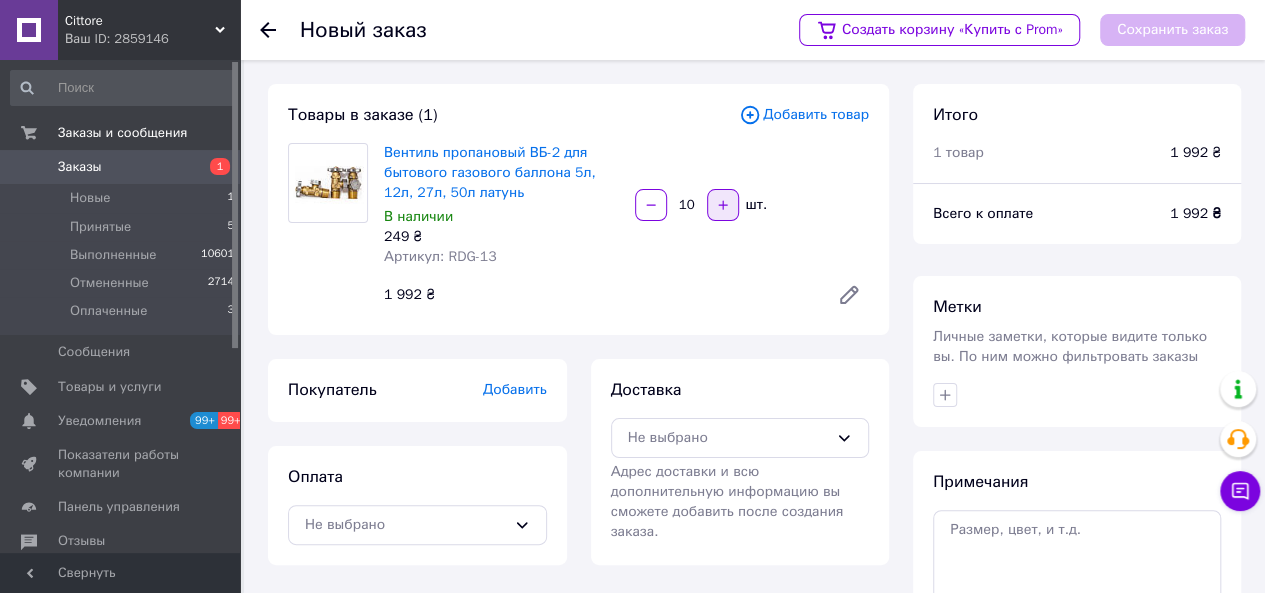 click 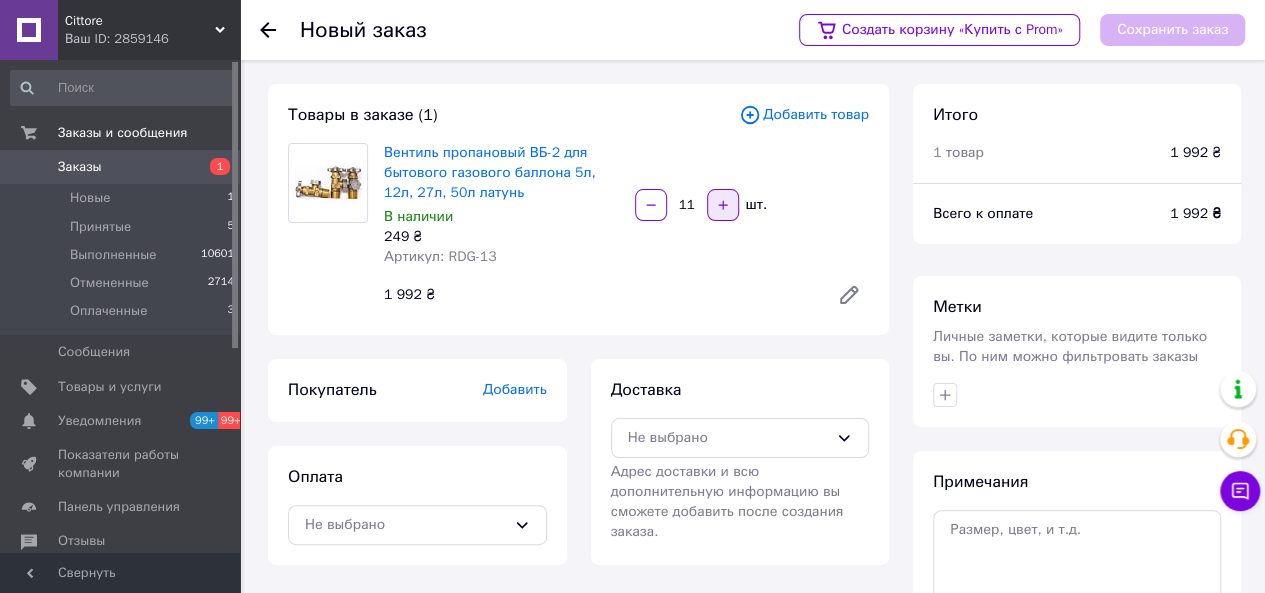 click 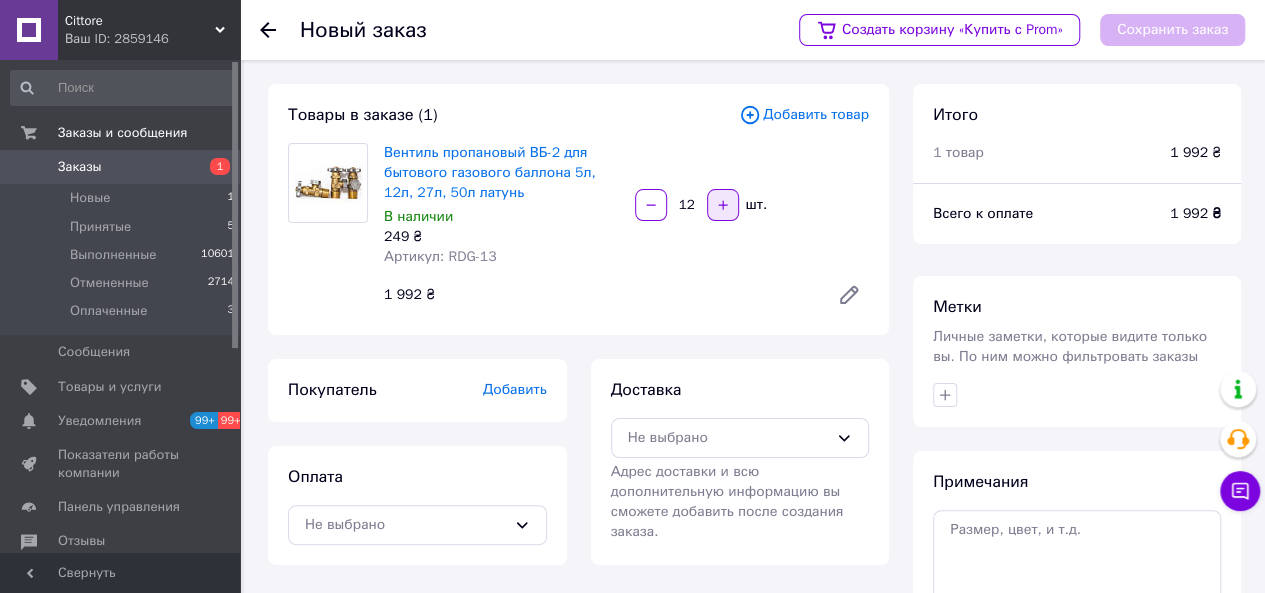 click 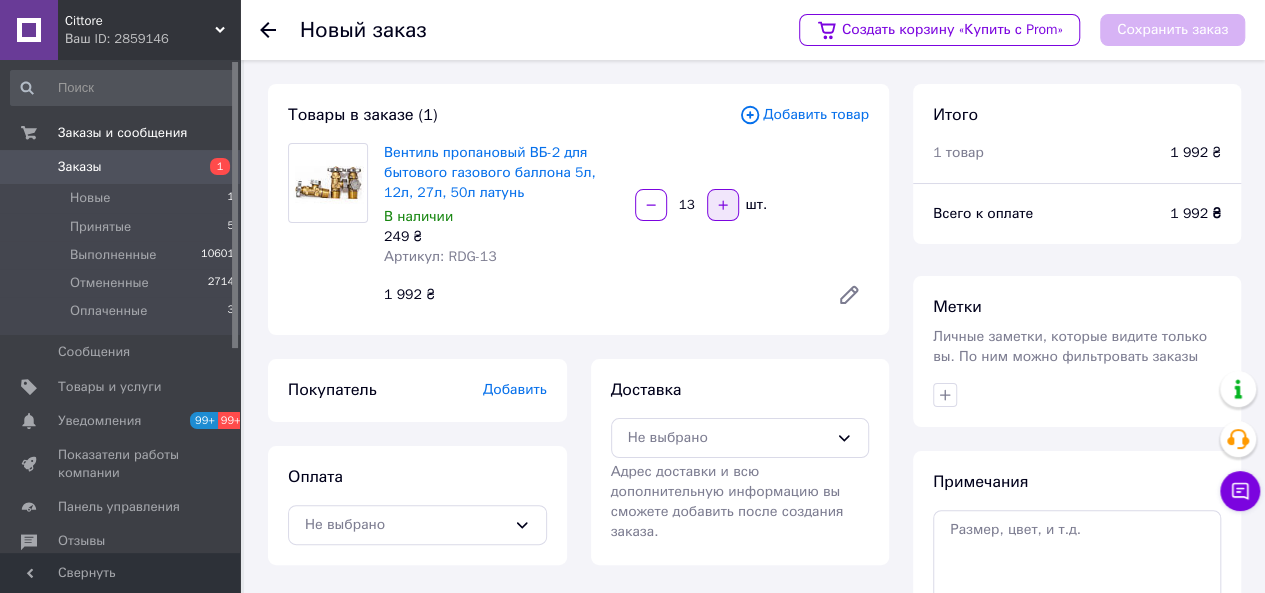 click 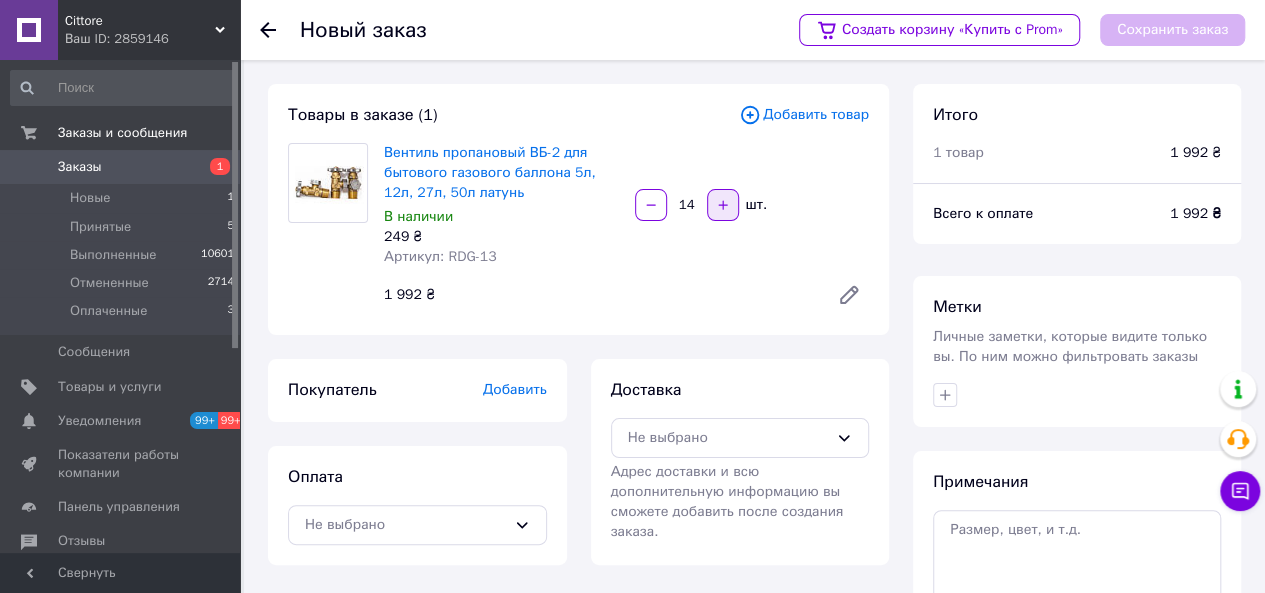 click 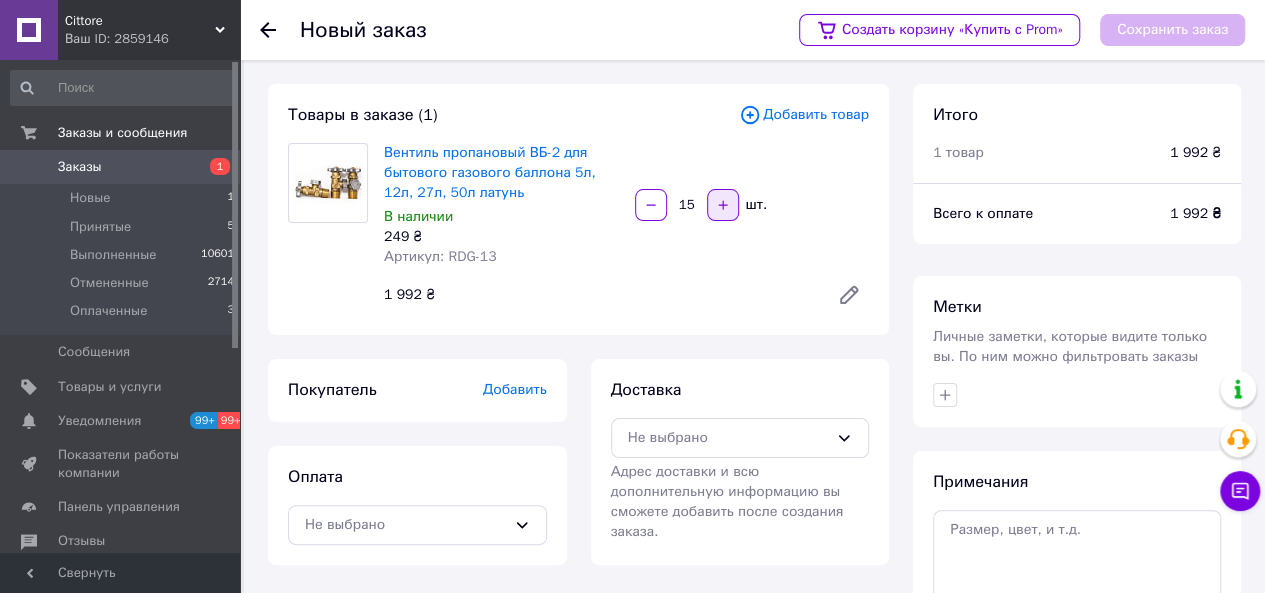 click 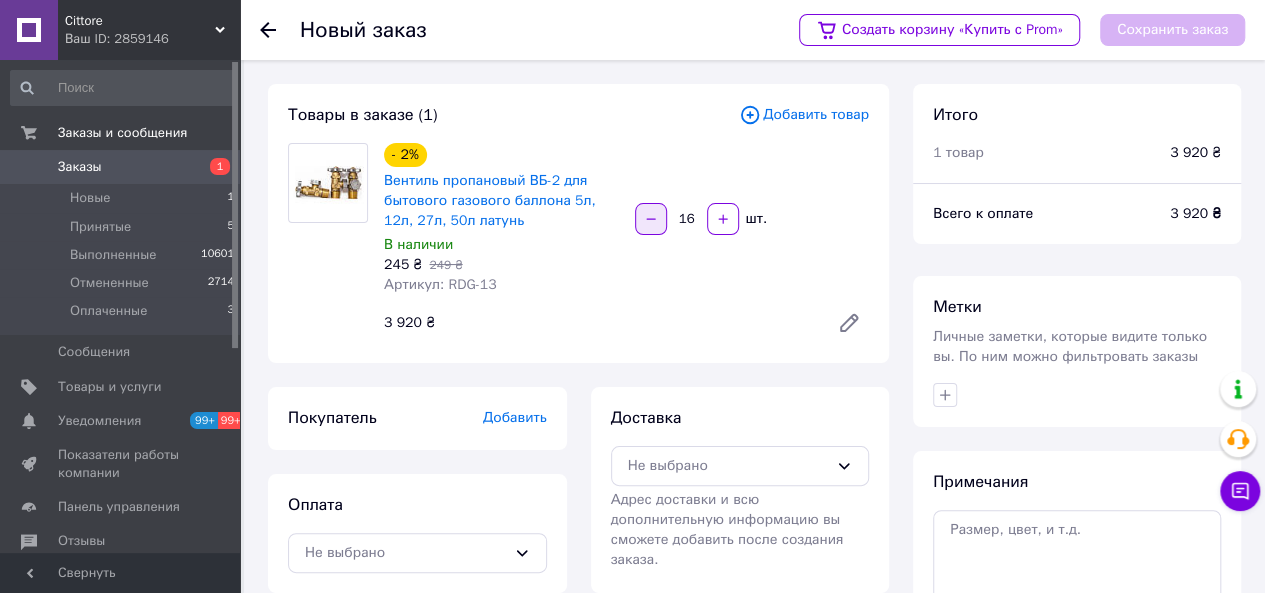 click 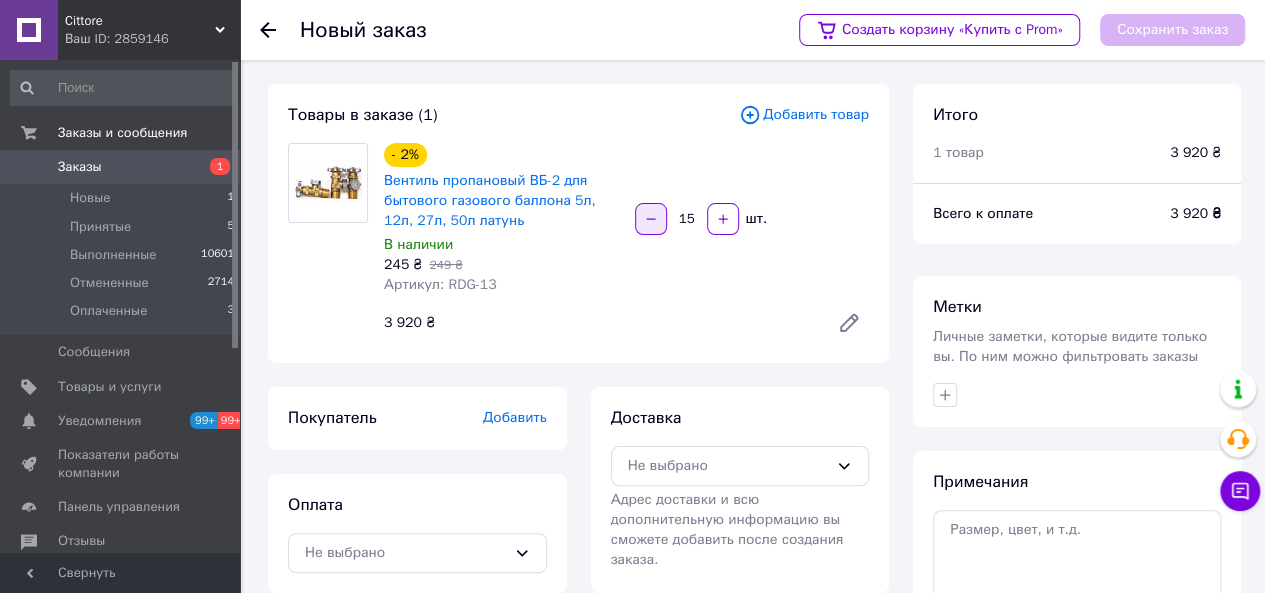 click 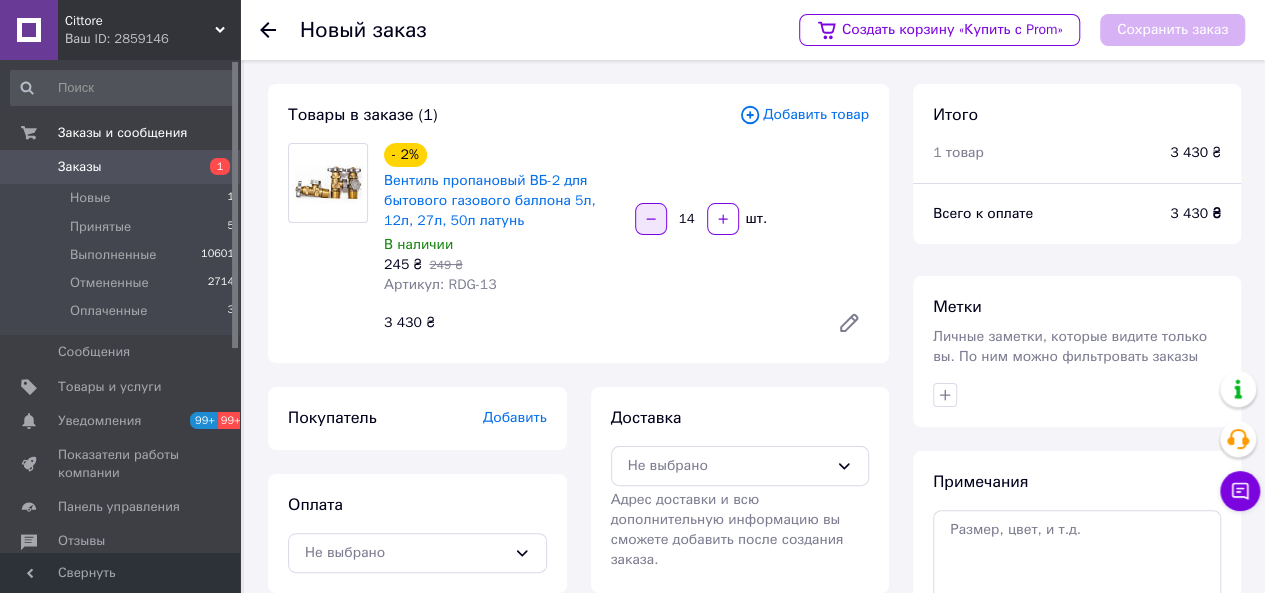click 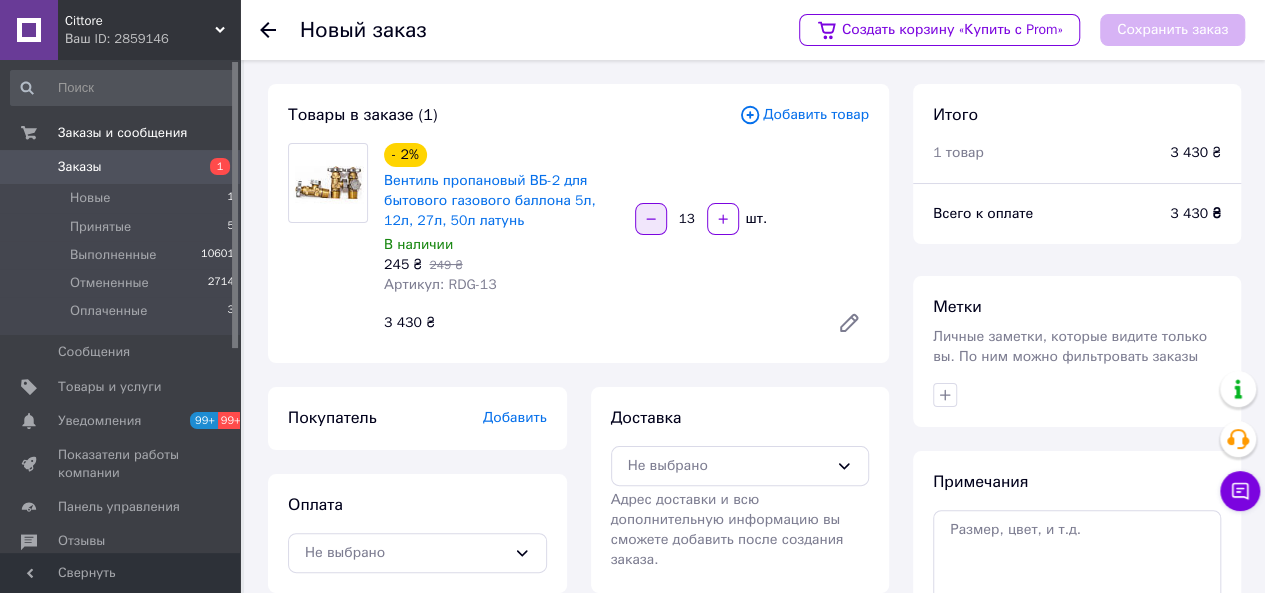 click 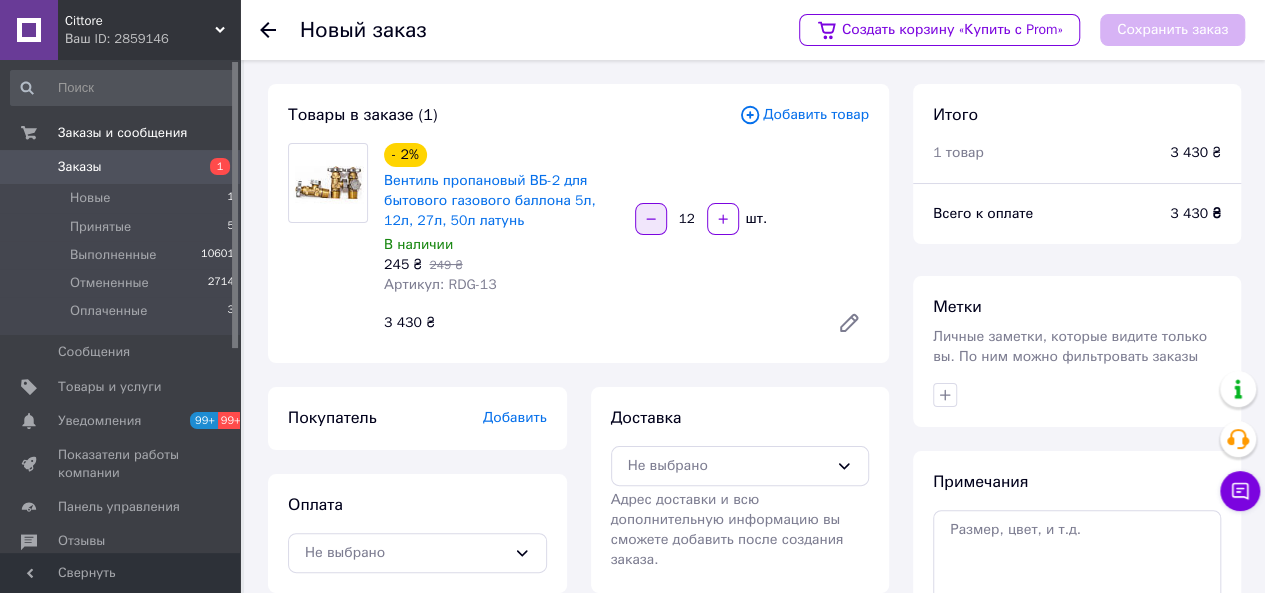 click 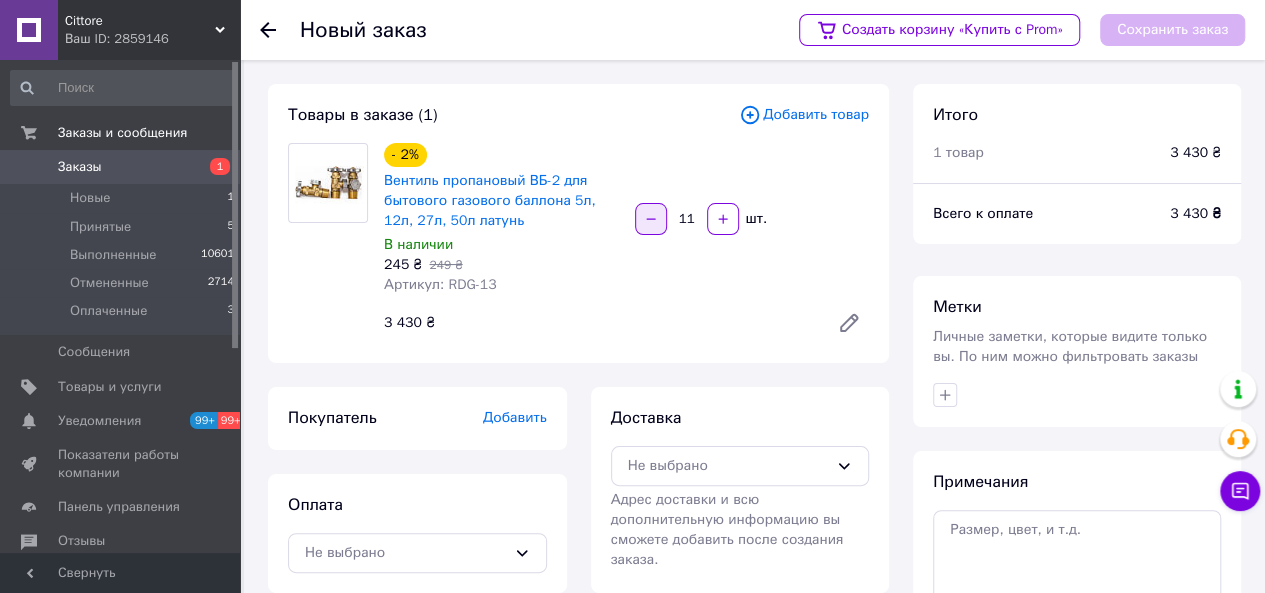 click 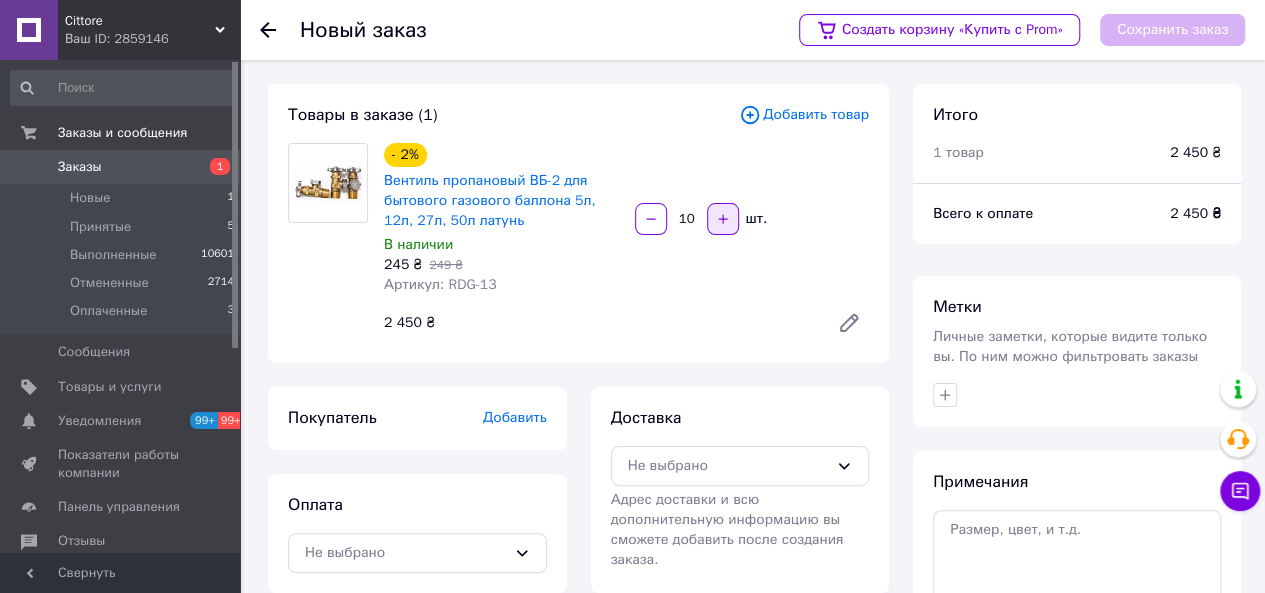 click 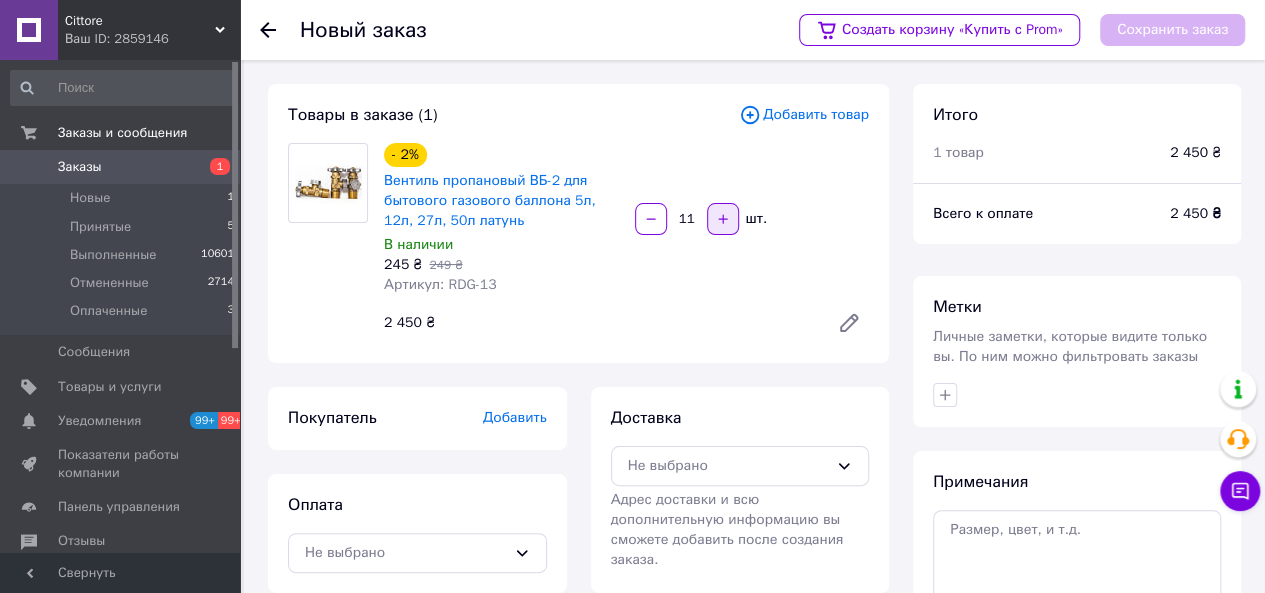 click 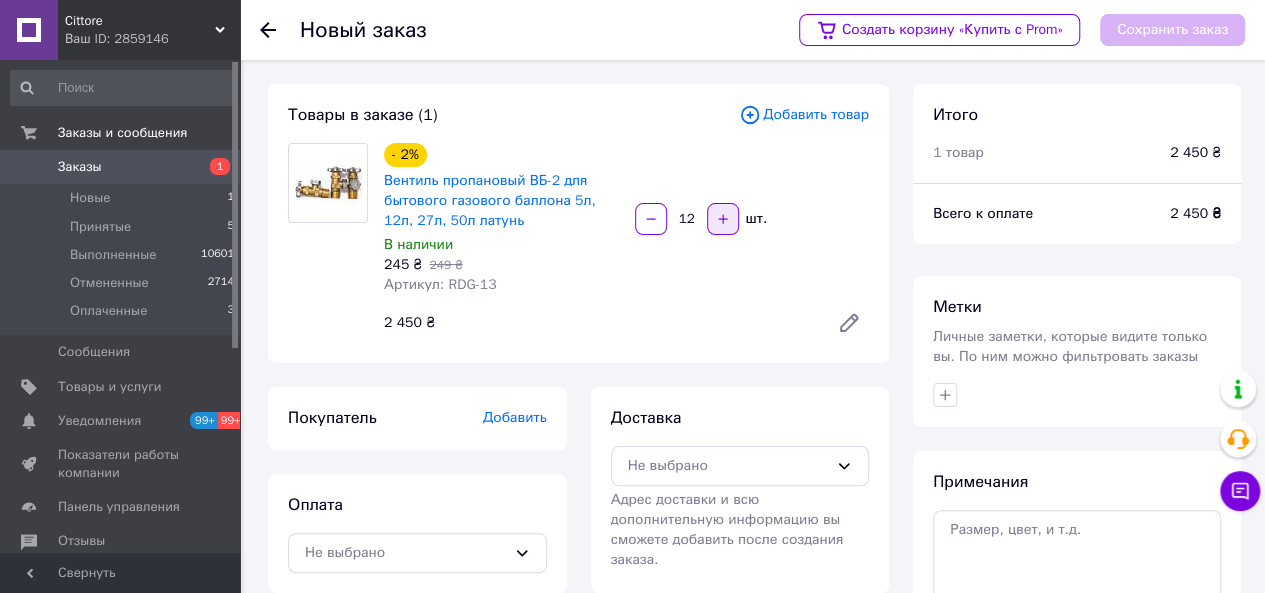 click 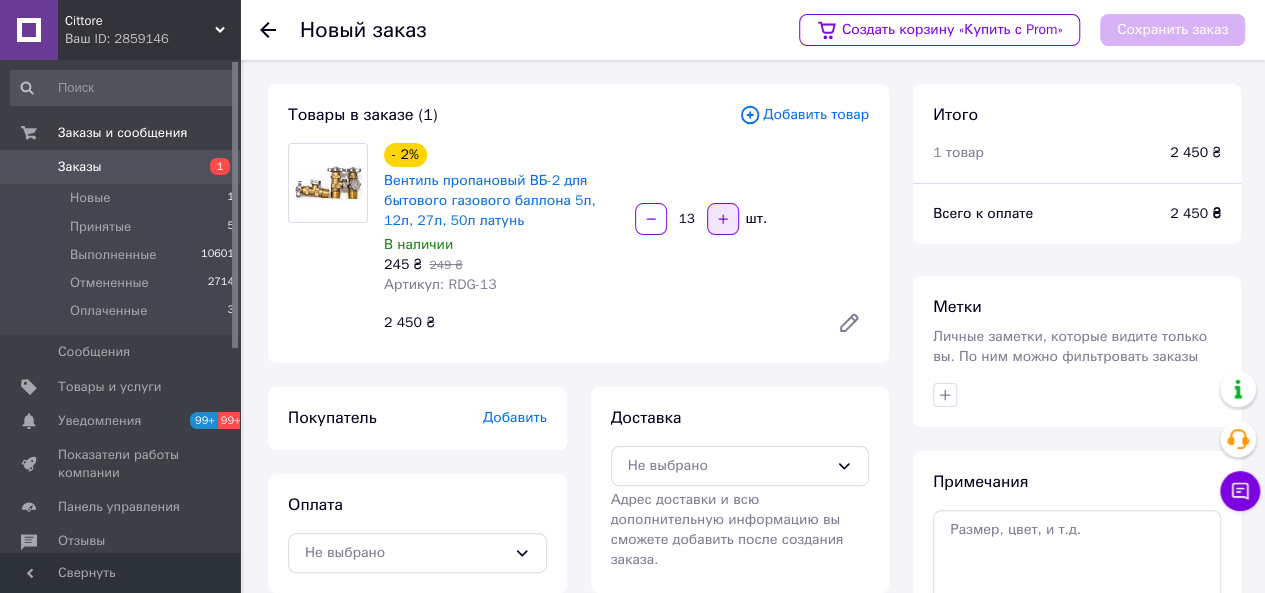 click 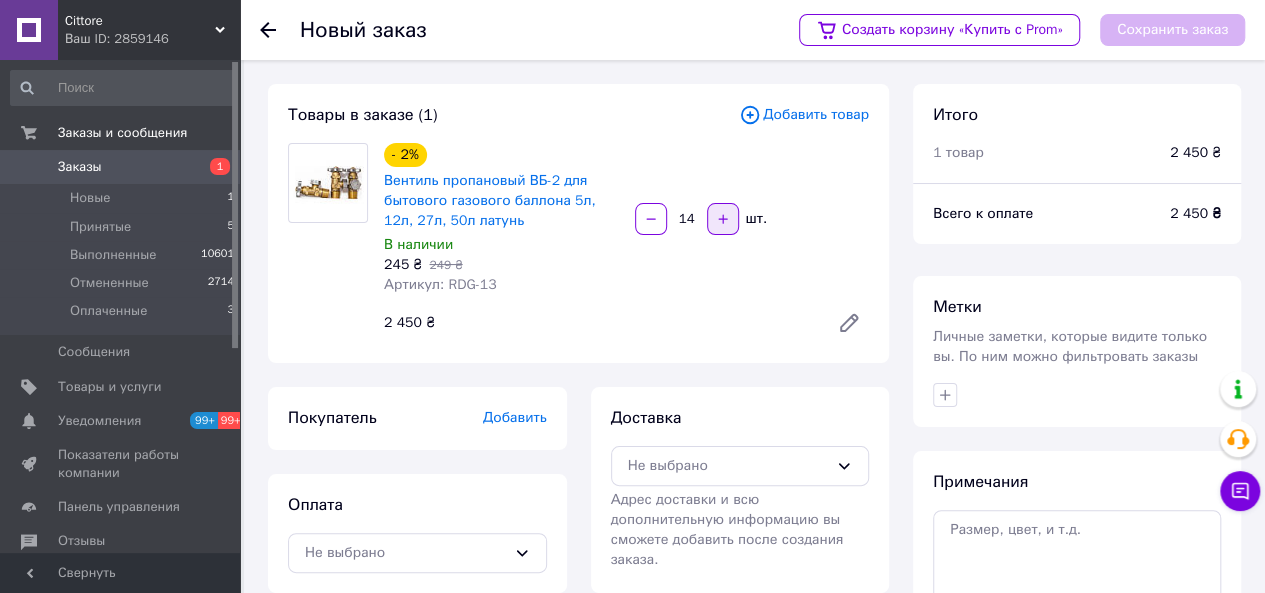 click 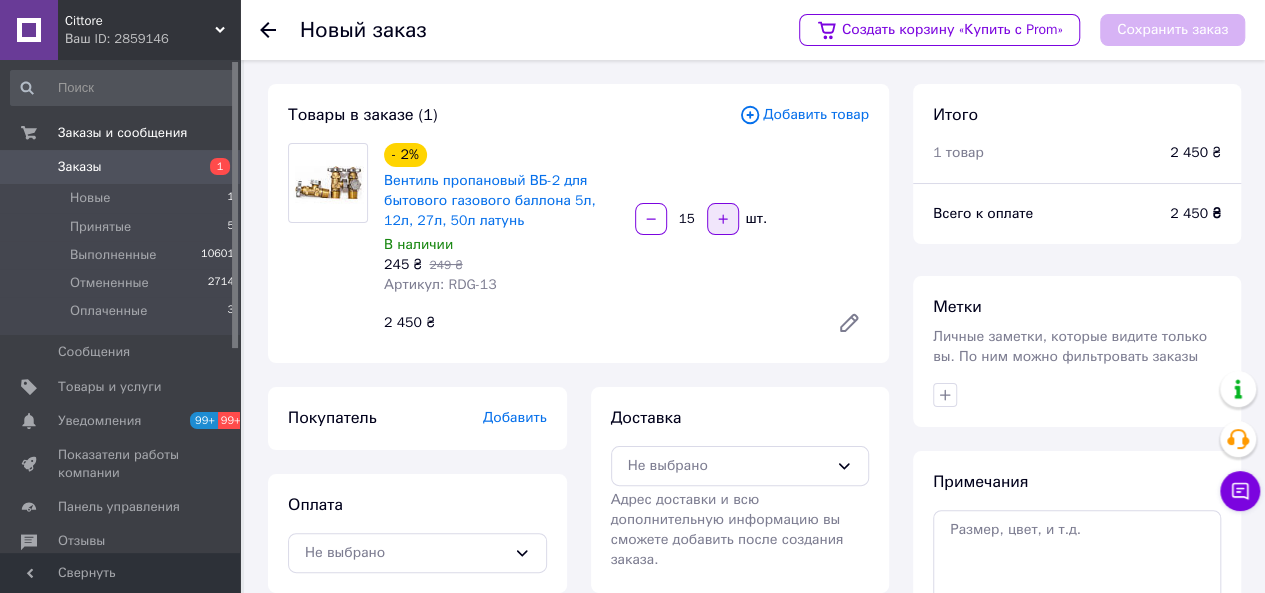 click 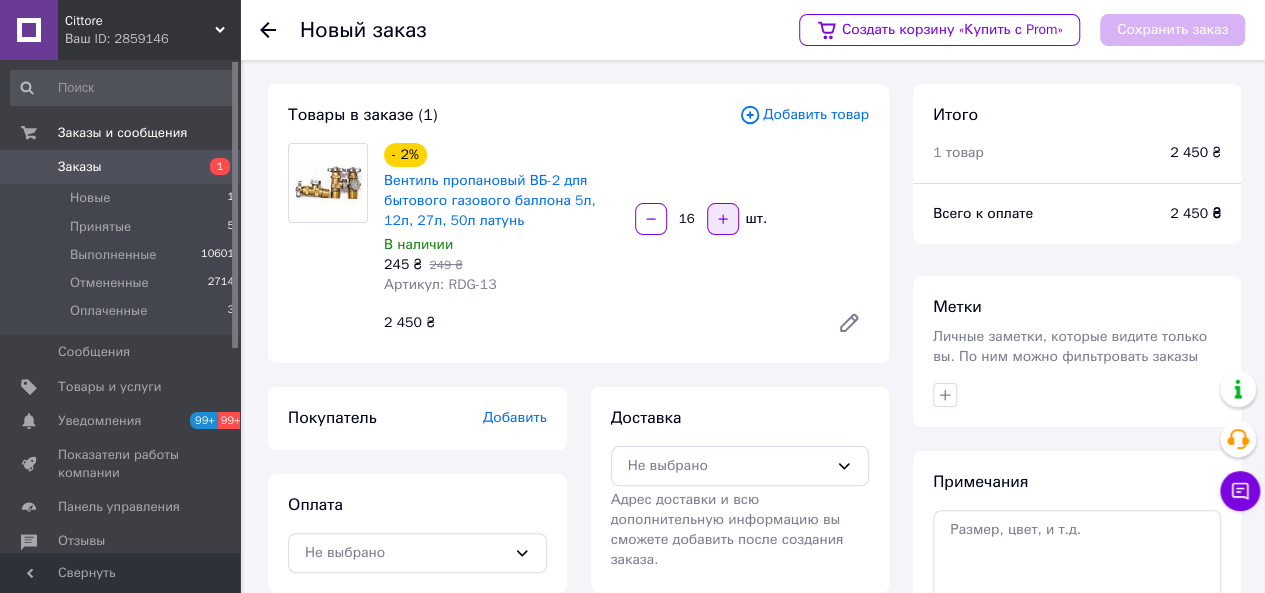 click 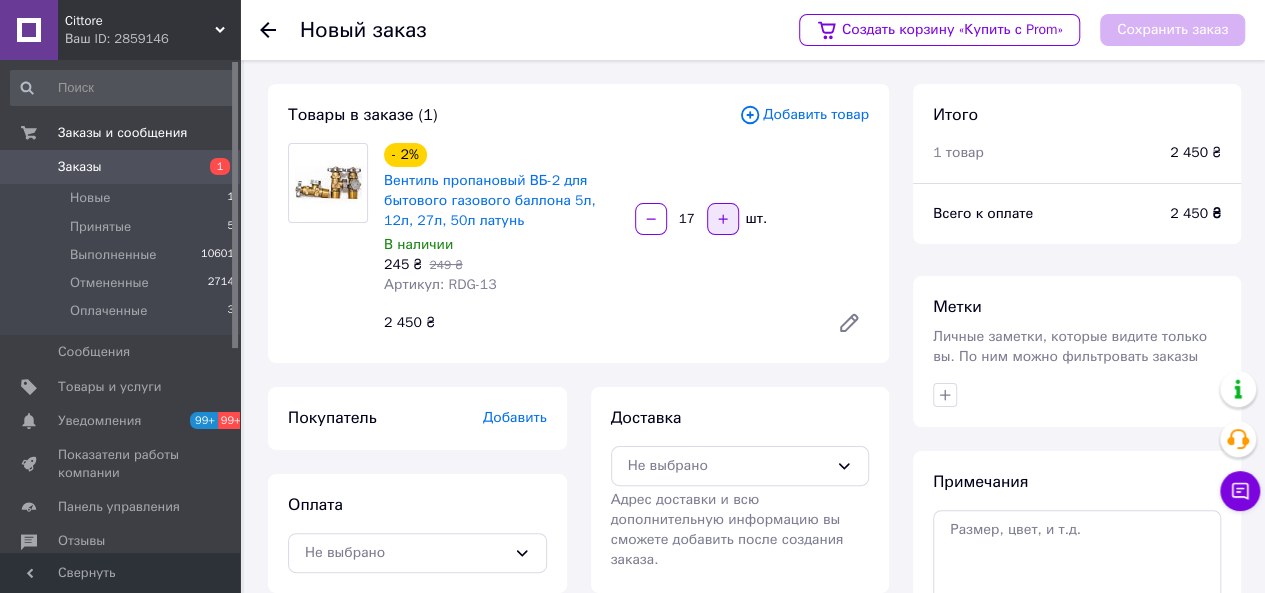 click 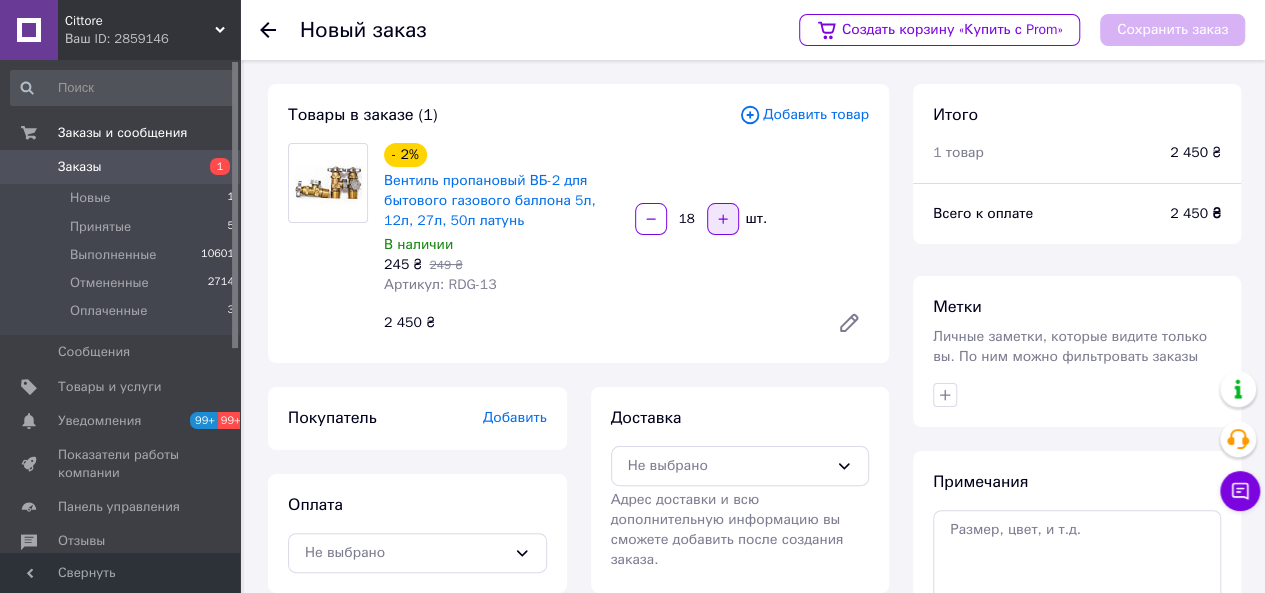 click 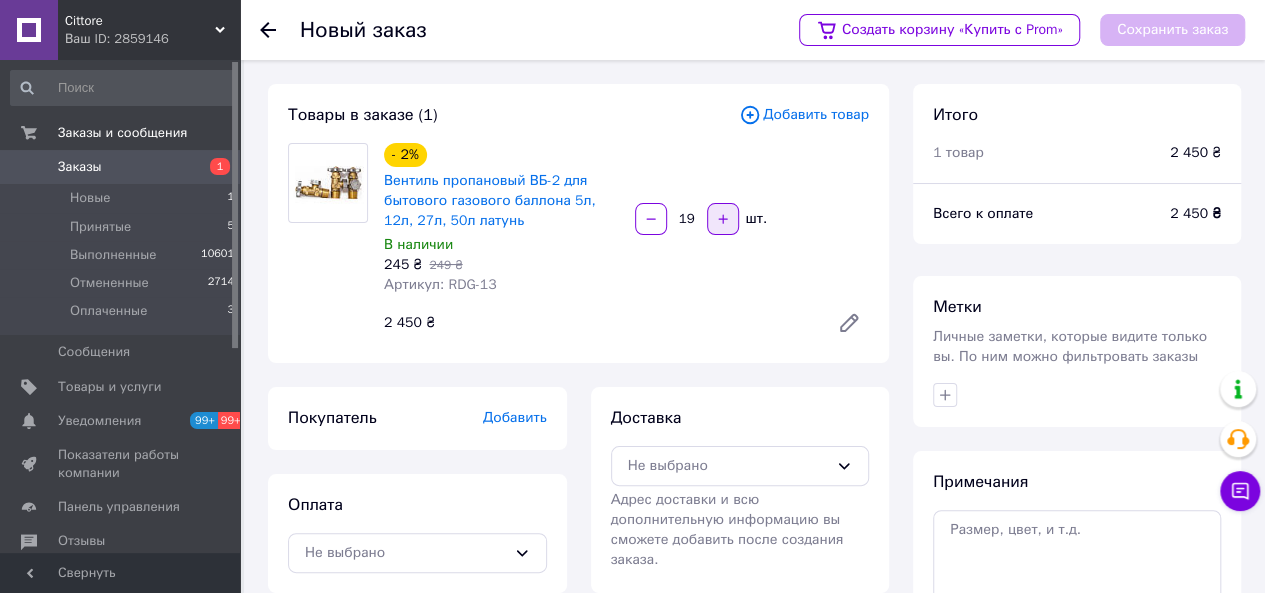 click 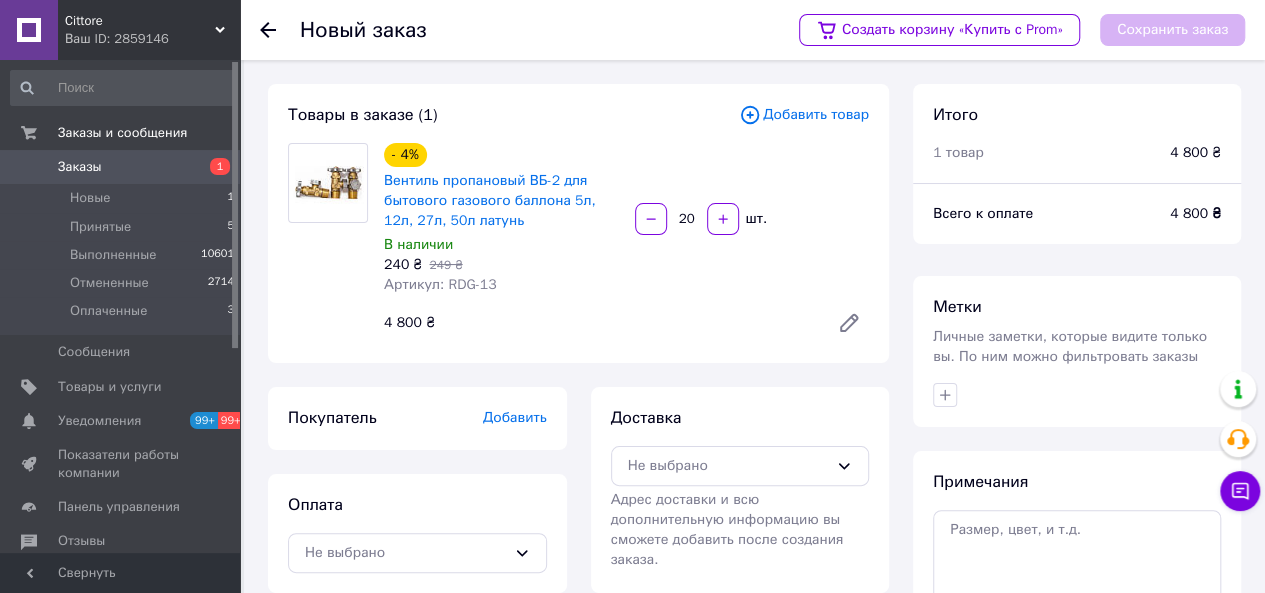 scroll, scrollTop: 200, scrollLeft: 0, axis: vertical 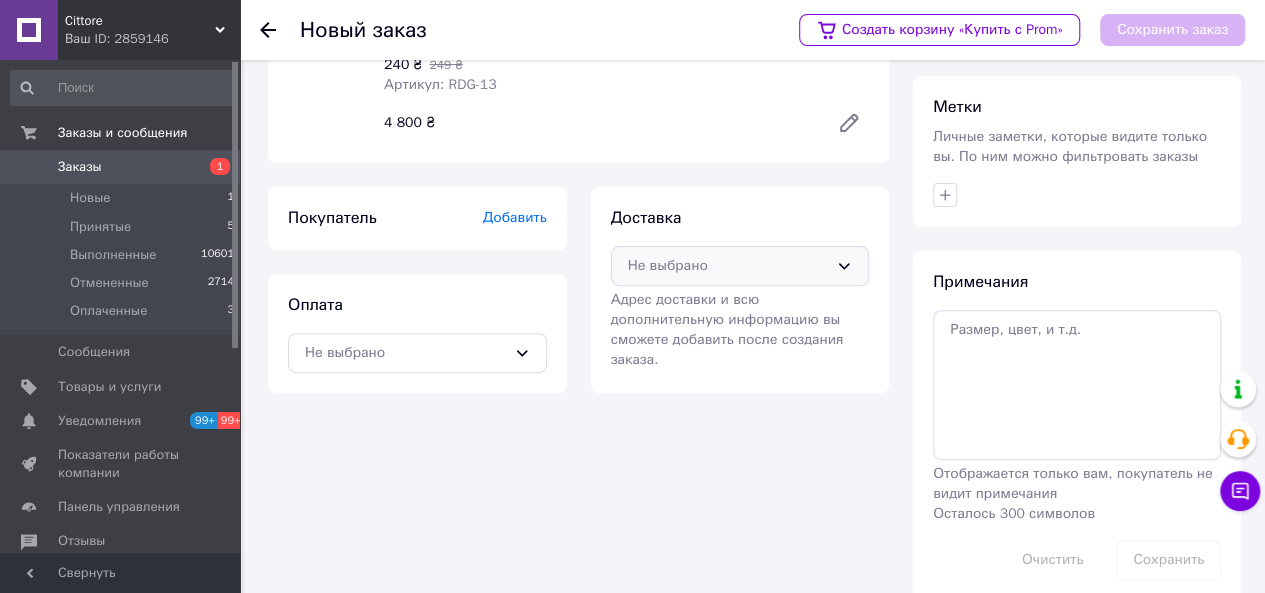 click on "Не выбрано" at bounding box center (728, 266) 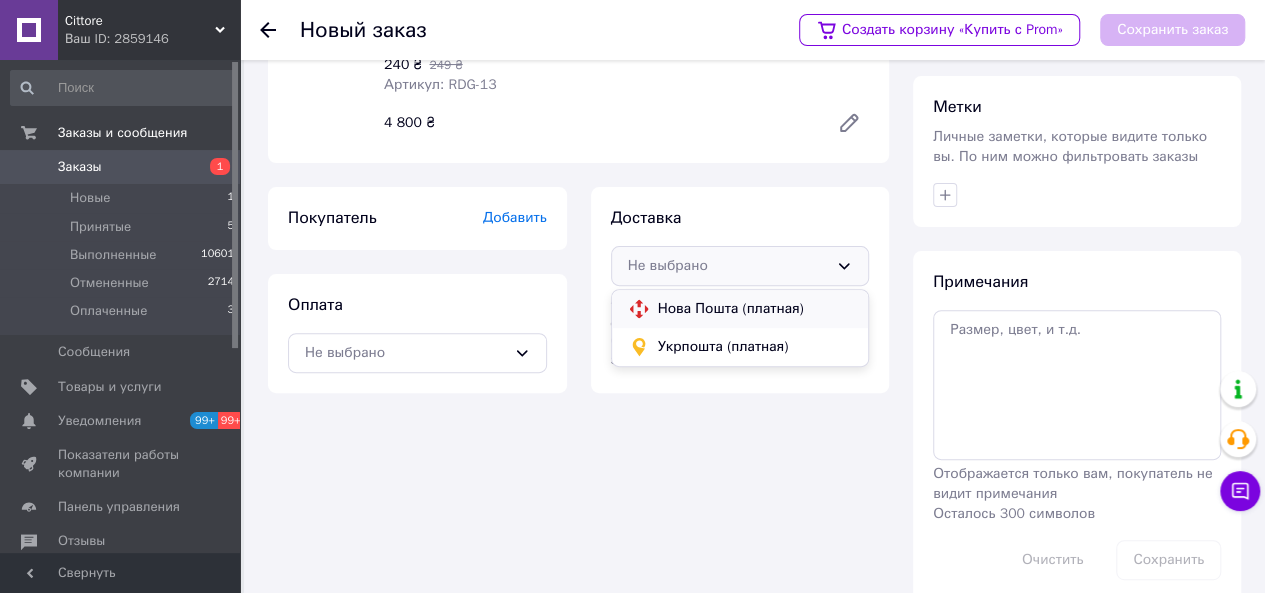 click on "Нова Пошта (платная)" at bounding box center [755, 309] 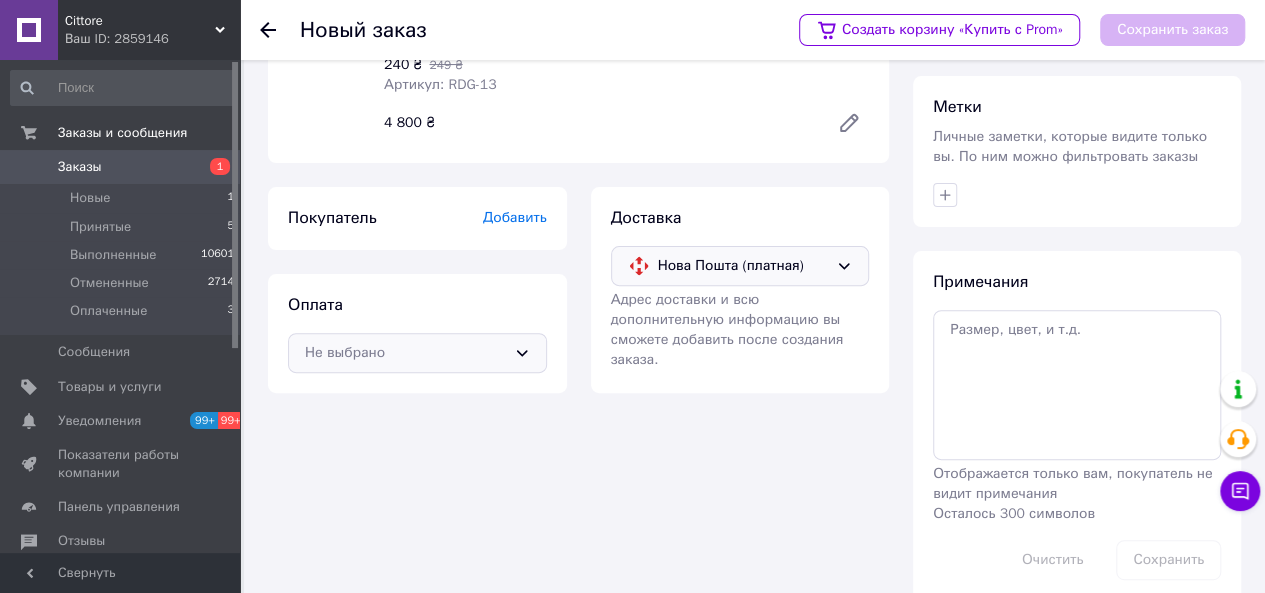 click on "Не выбрано" at bounding box center [417, 353] 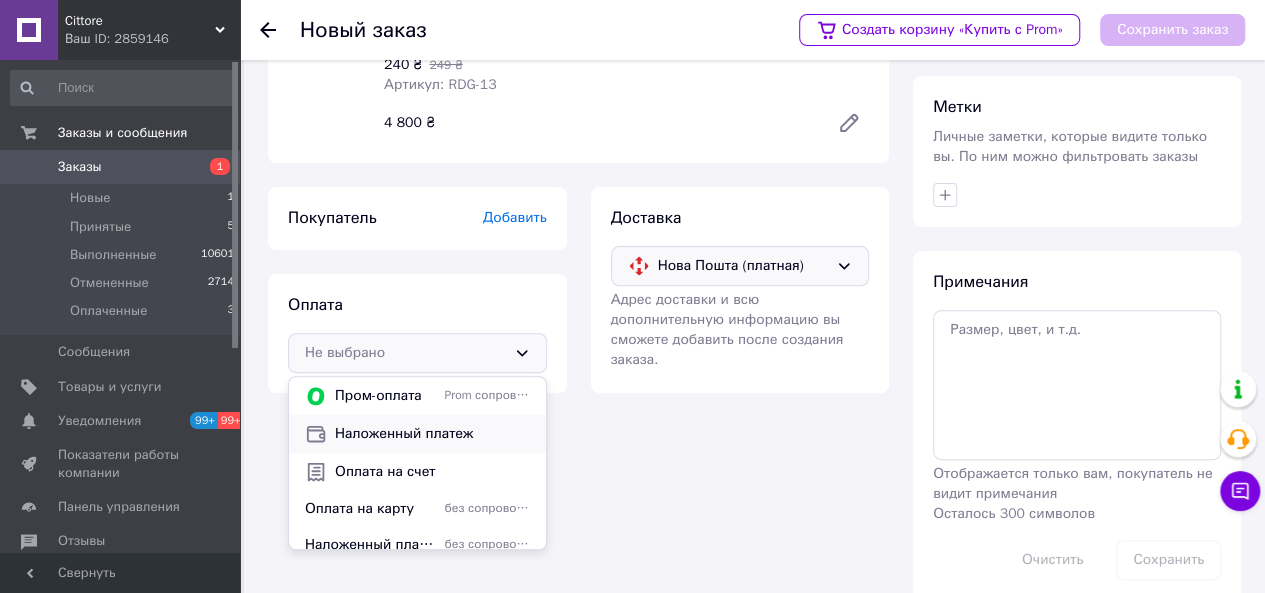 click on "Наложенный платеж" at bounding box center (432, 434) 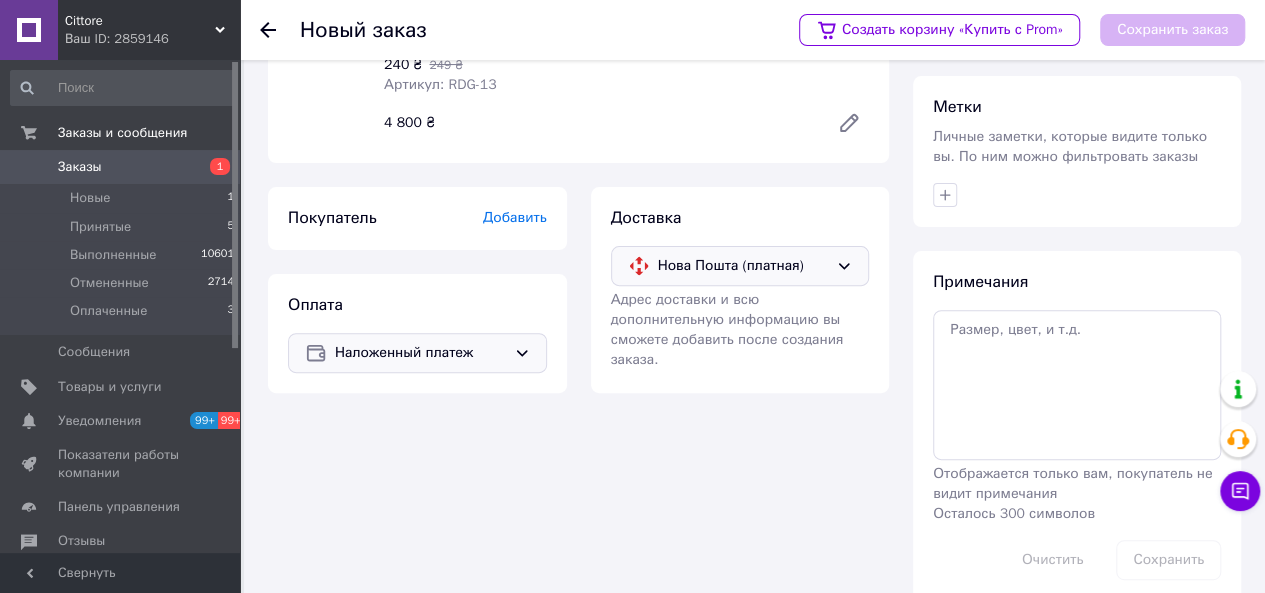 click on "Добавить" at bounding box center (515, 217) 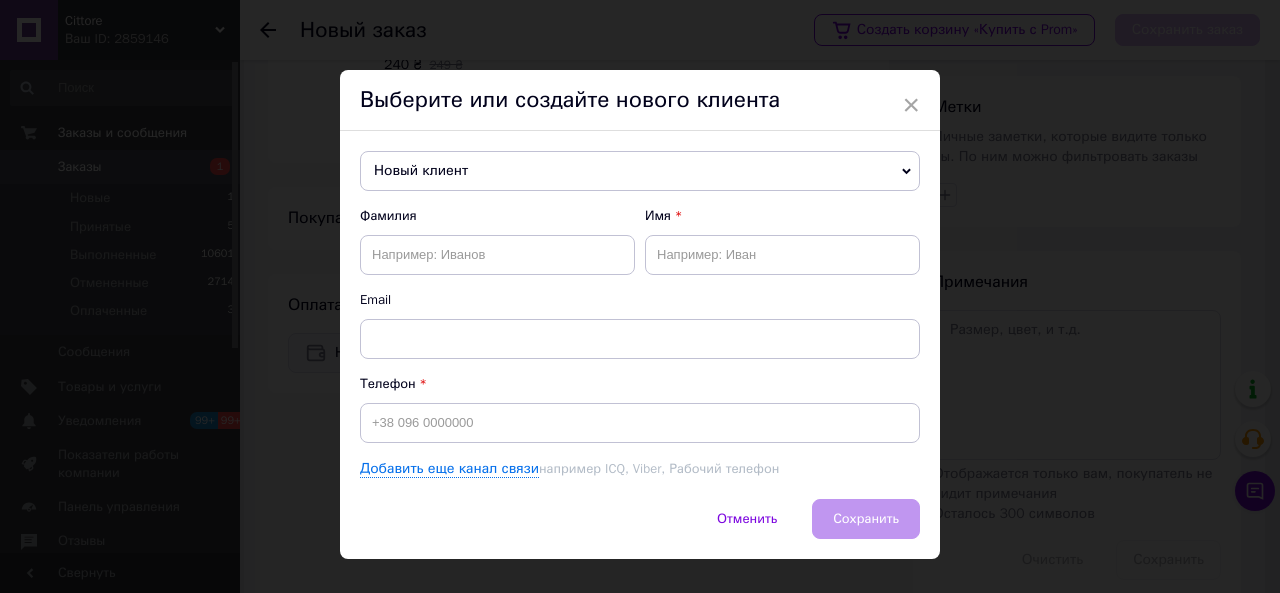click on "Новый клиент" at bounding box center (640, 171) 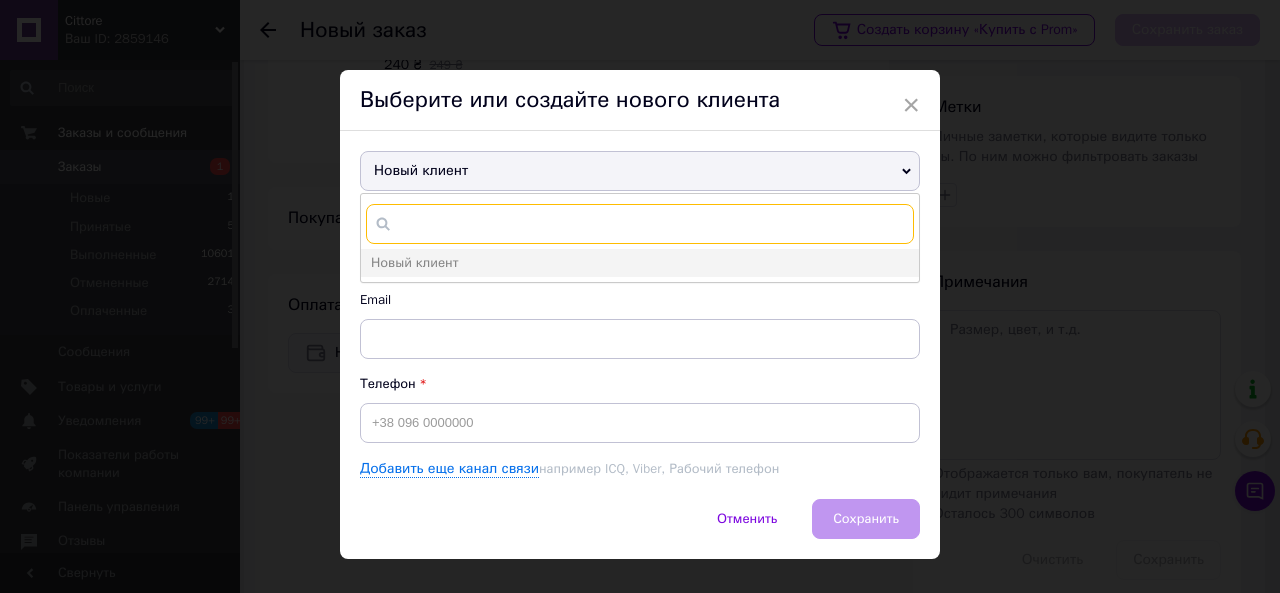 click at bounding box center [640, 224] 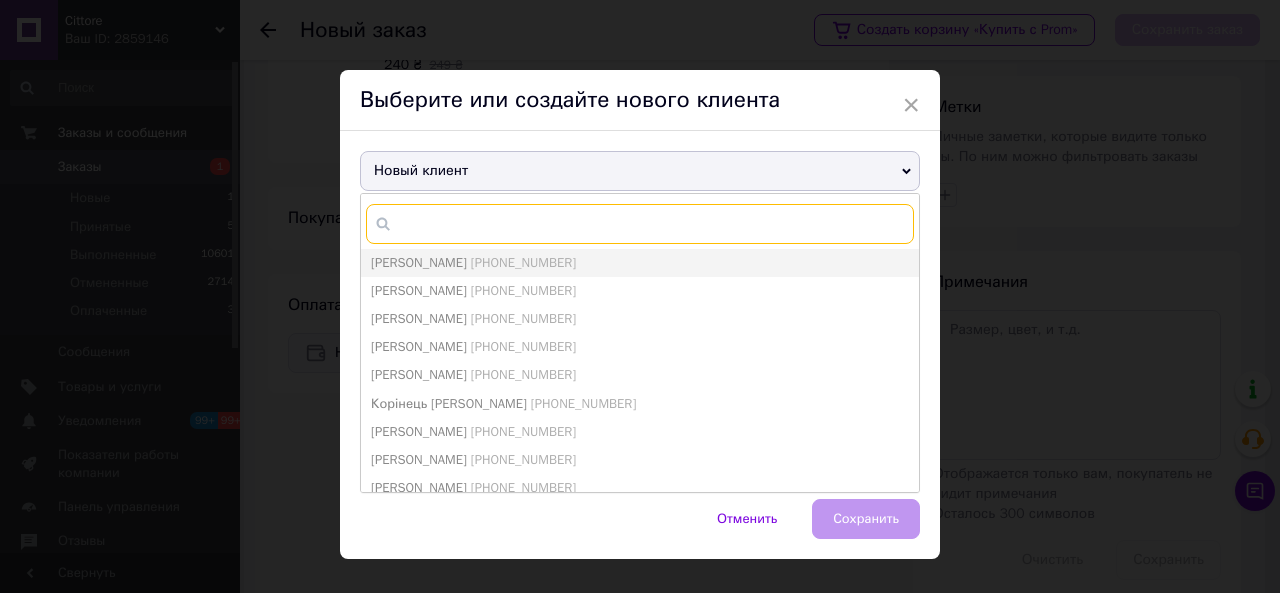 paste on "[PHONE_NUMBER]" 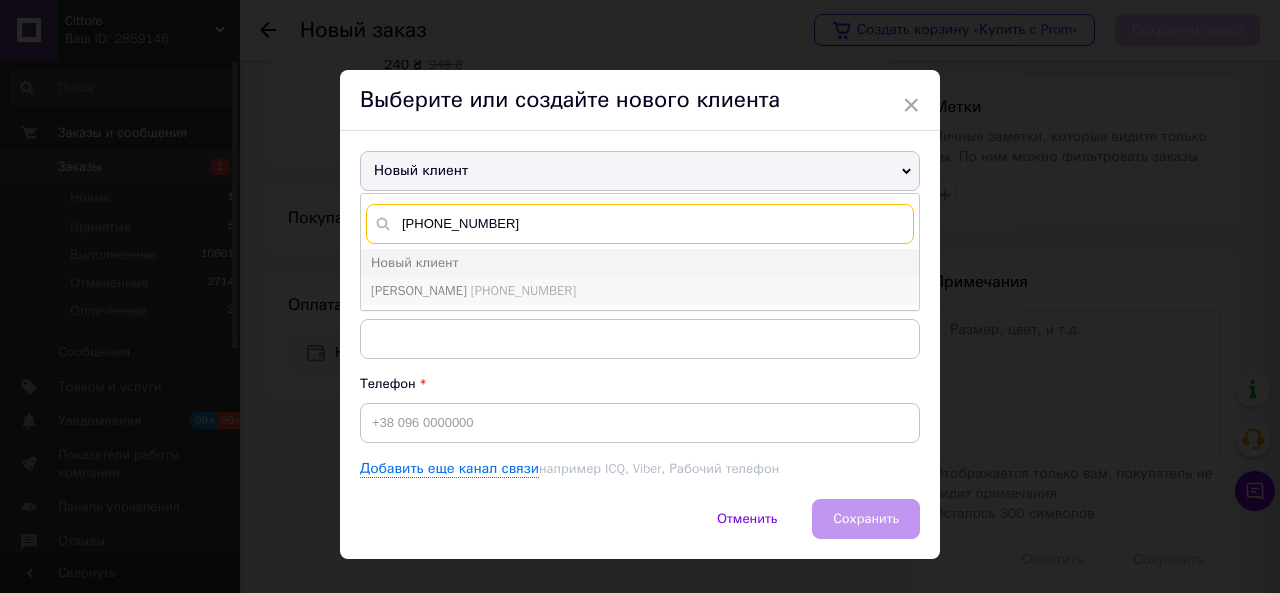 type on "[PHONE_NUMBER]" 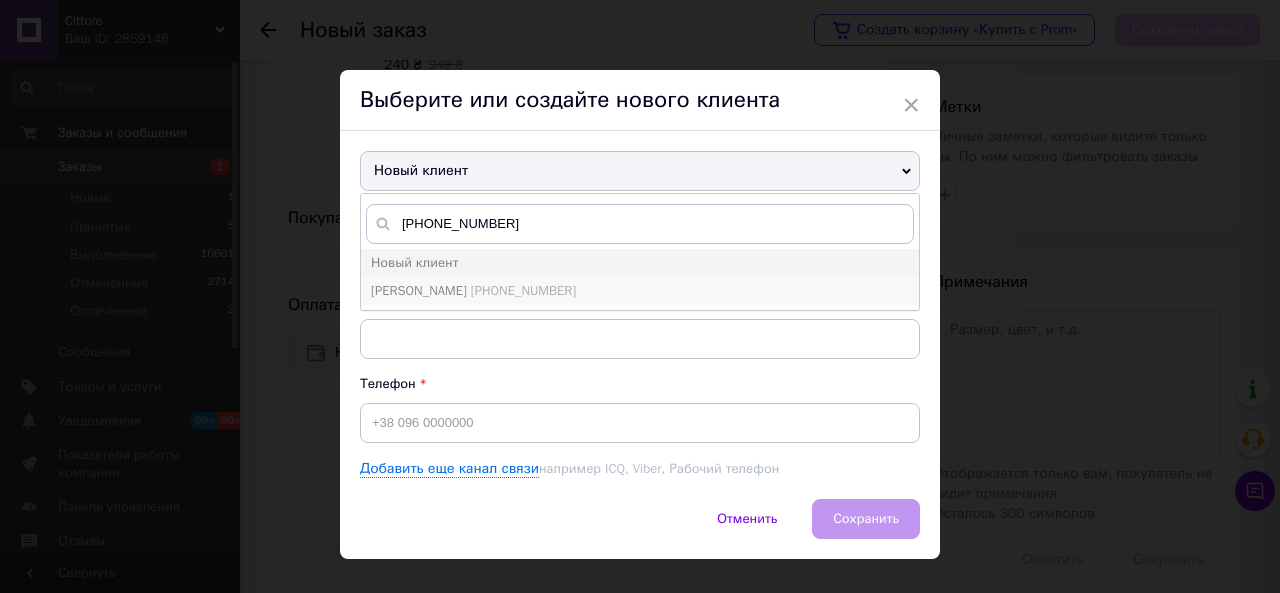 click on "[PERSON_NAME]   [PHONE_NUMBER]" at bounding box center [640, 291] 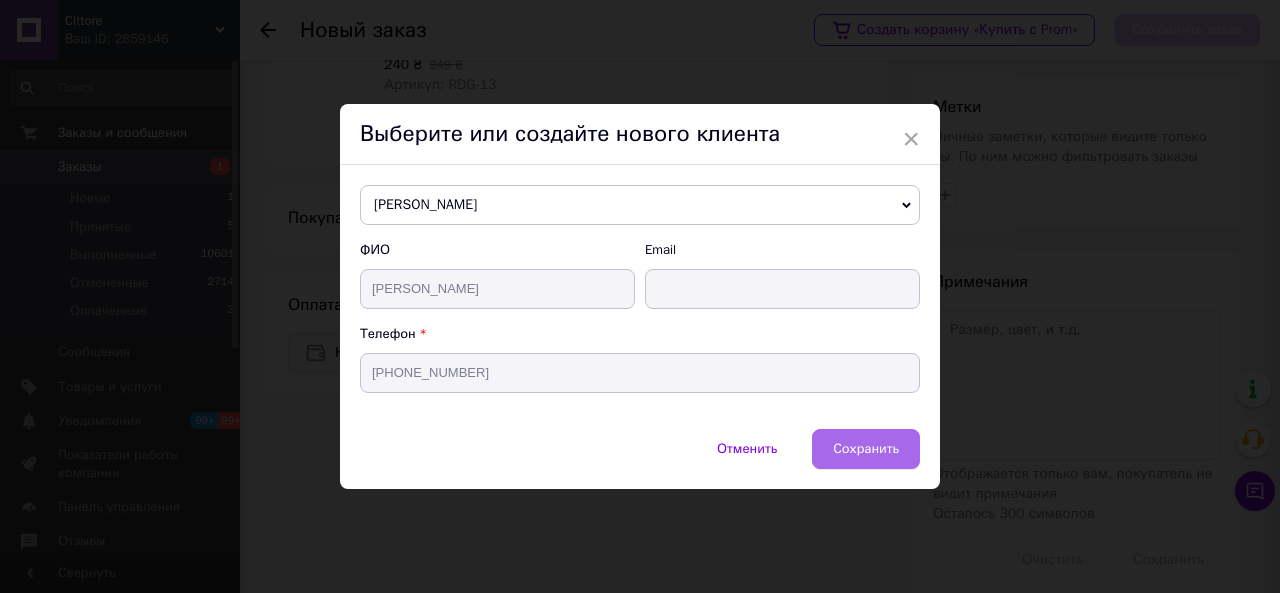 click on "Сохранить" at bounding box center [866, 448] 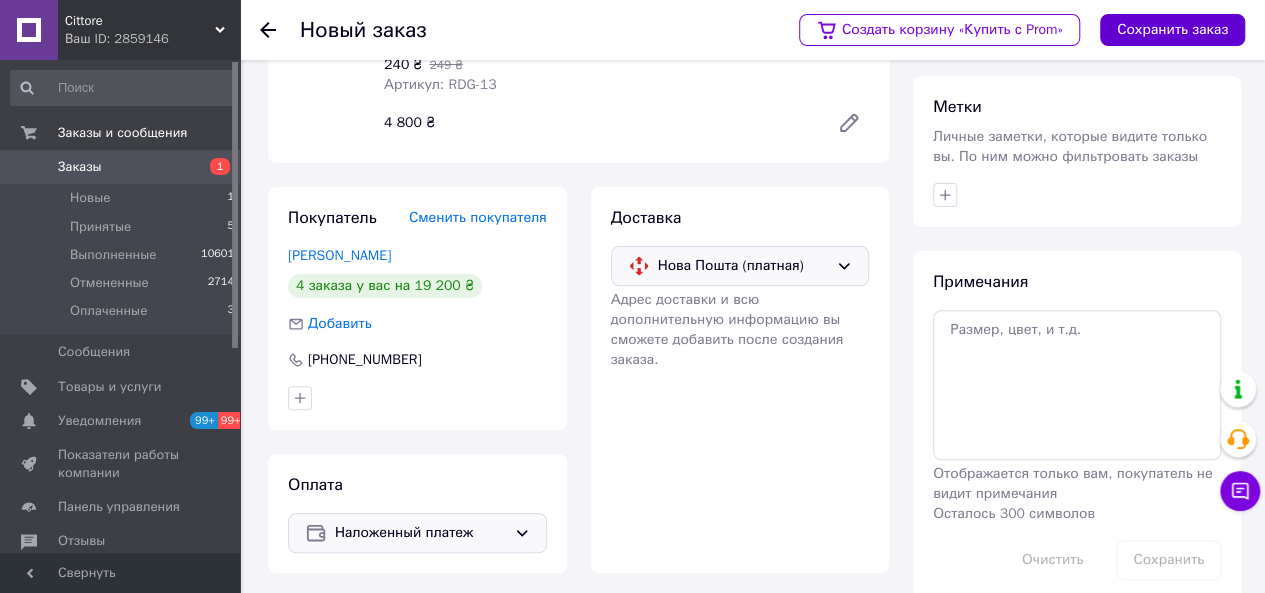click on "Сохранить заказ" at bounding box center (1172, 30) 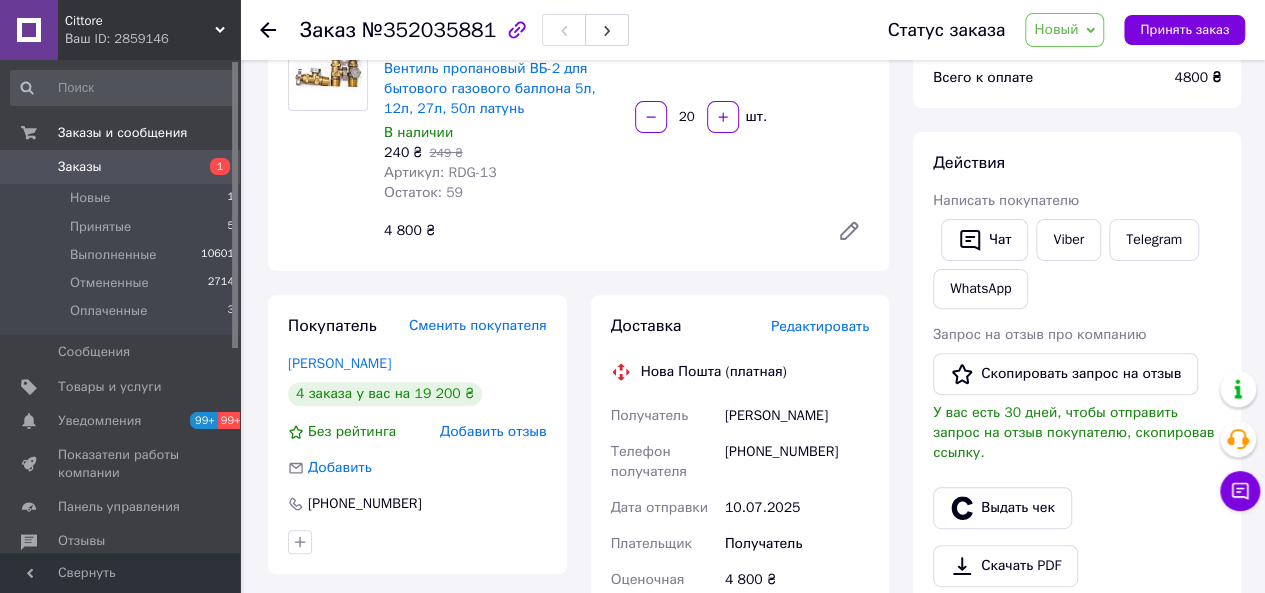 click on "Новый" at bounding box center [1064, 30] 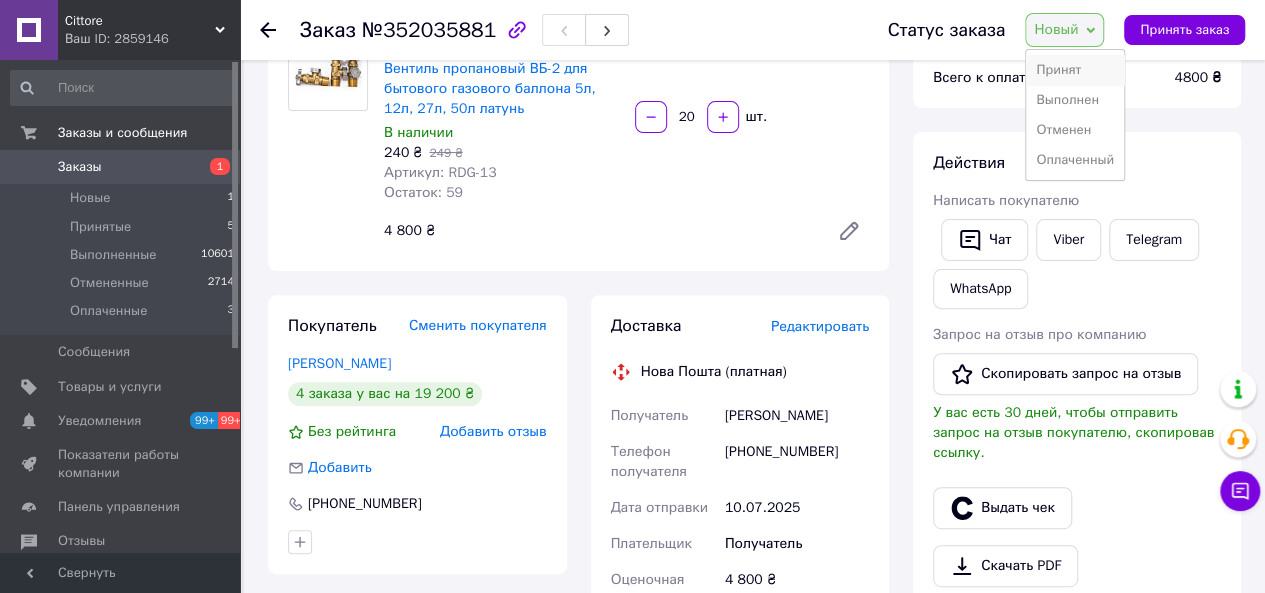 click on "Принят" at bounding box center [1075, 70] 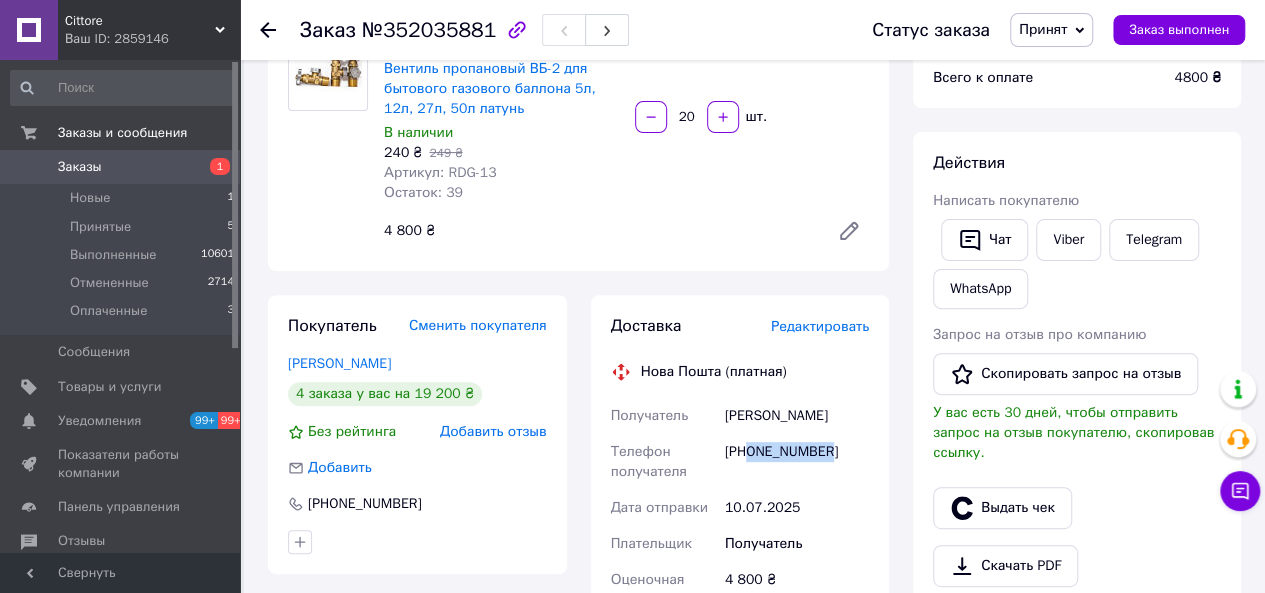 drag, startPoint x: 749, startPoint y: 452, endPoint x: 844, endPoint y: 463, distance: 95.63472 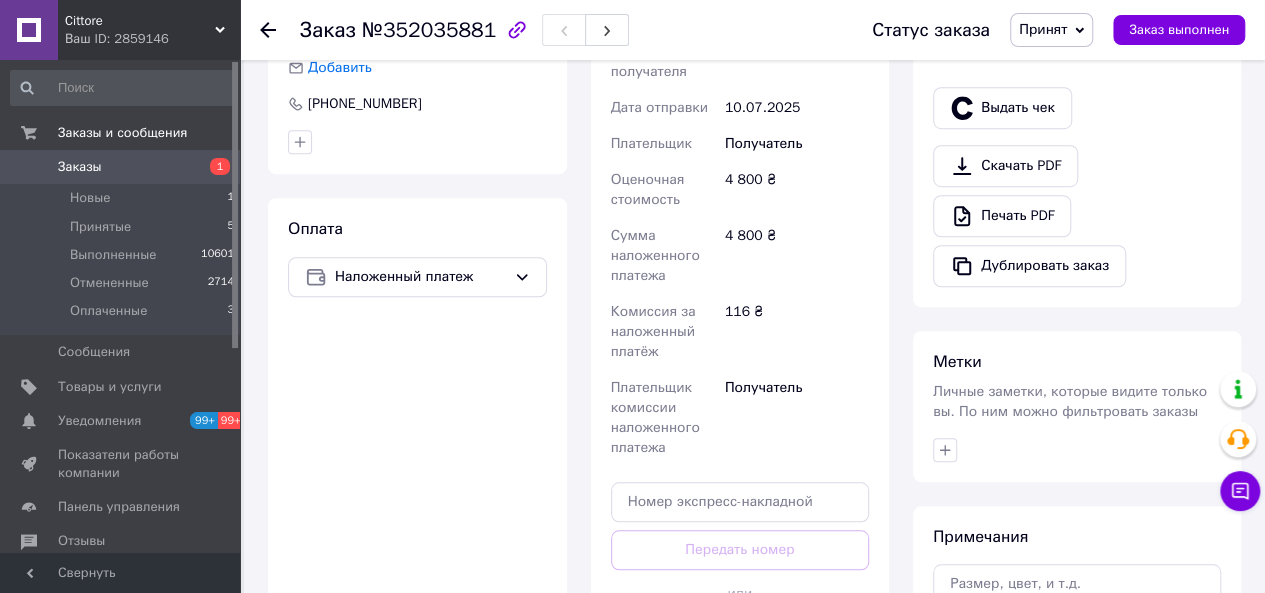 scroll, scrollTop: 900, scrollLeft: 0, axis: vertical 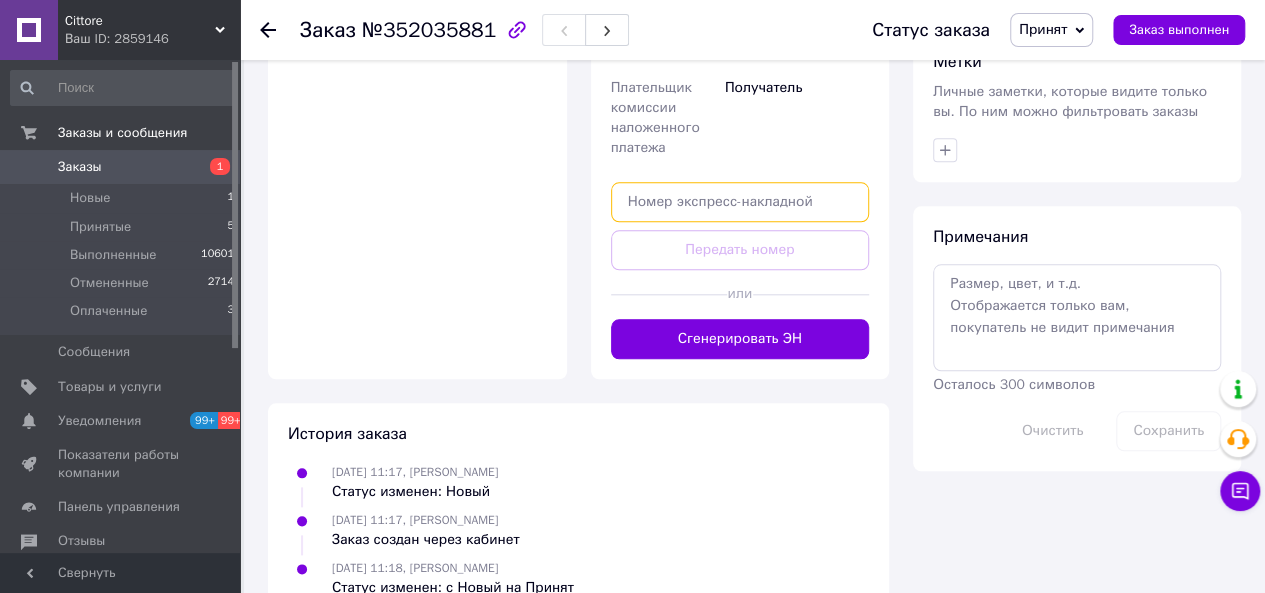 click at bounding box center (740, 202) 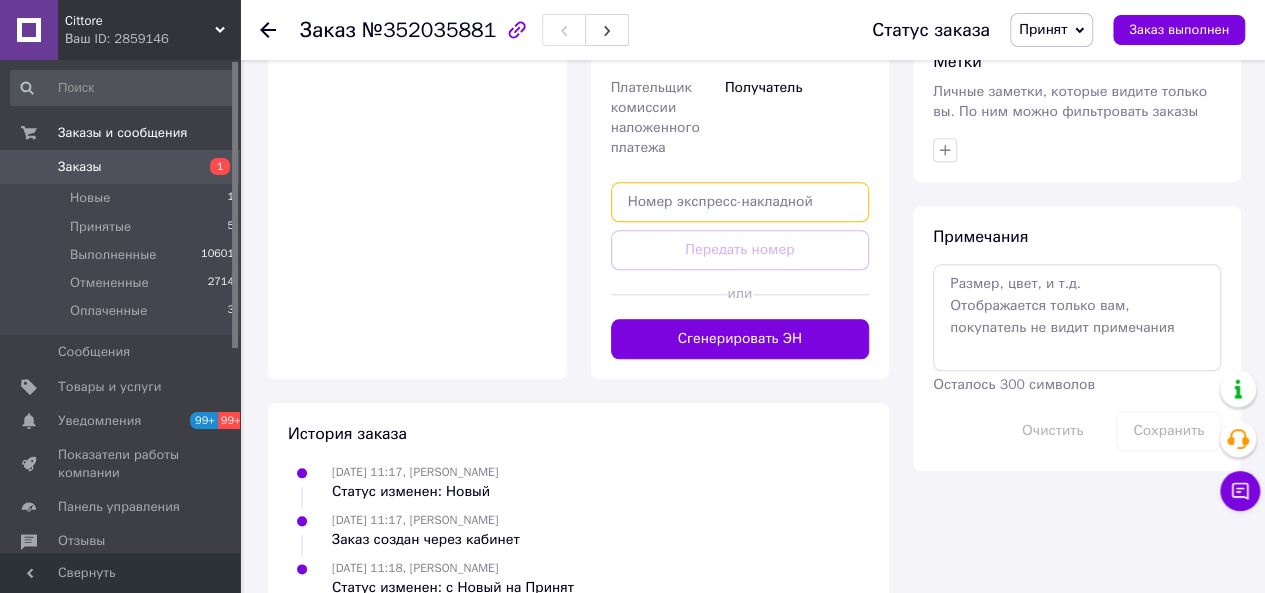 paste on "20451202863713" 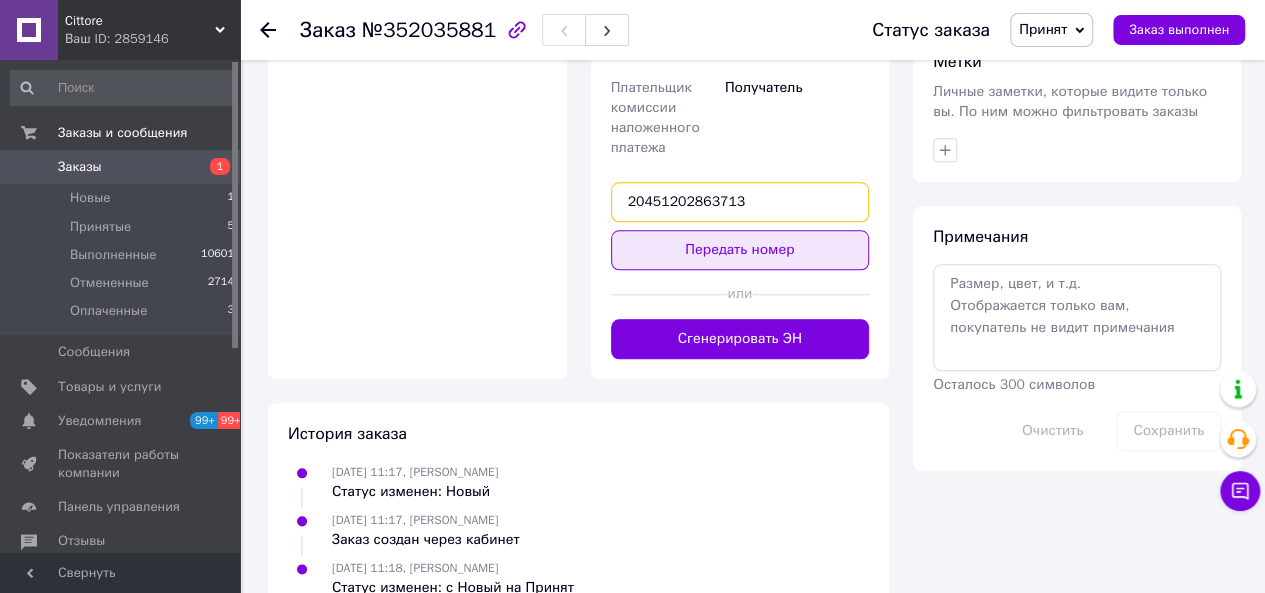 type on "20451202863713" 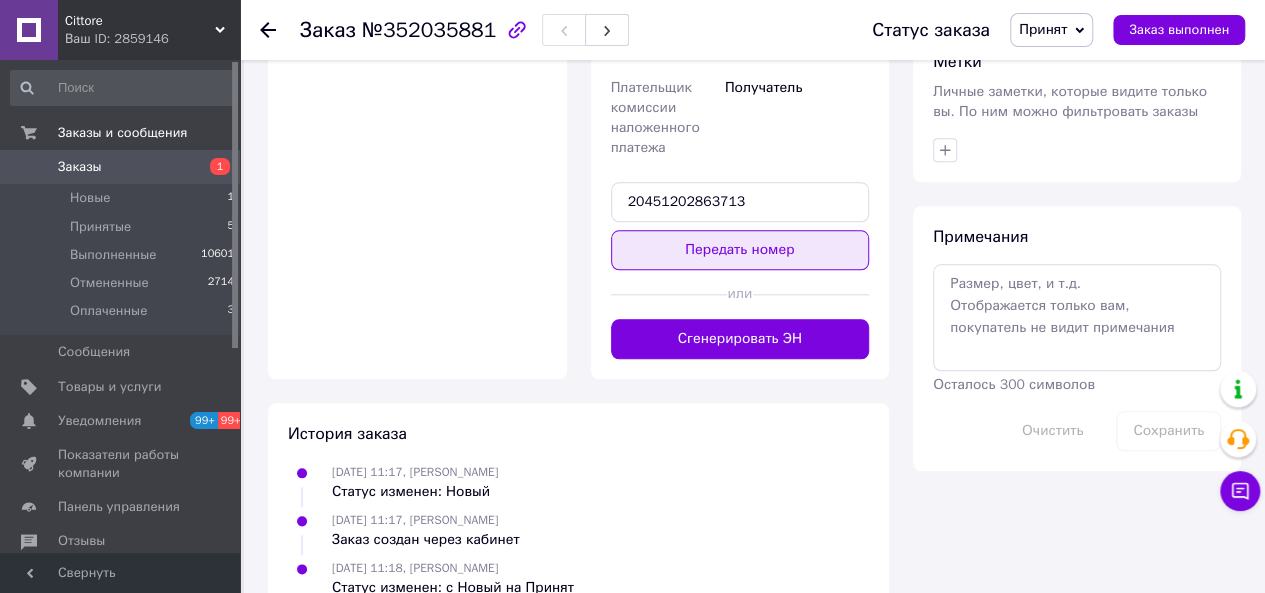 click on "Передать номер" at bounding box center (740, 250) 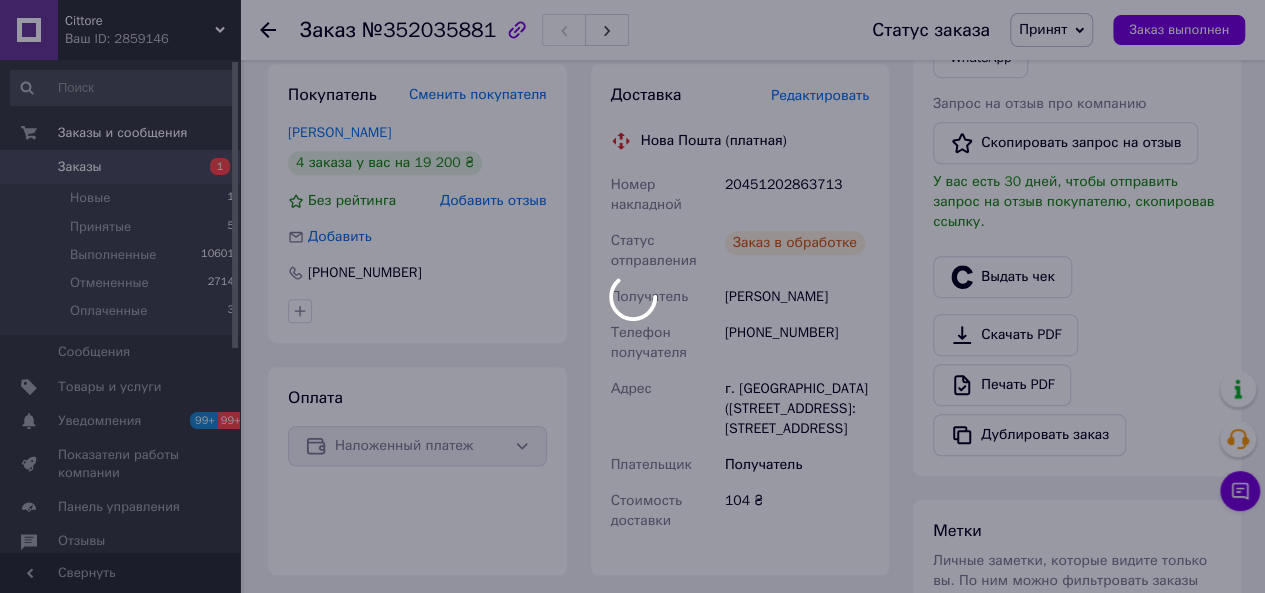 scroll, scrollTop: 400, scrollLeft: 0, axis: vertical 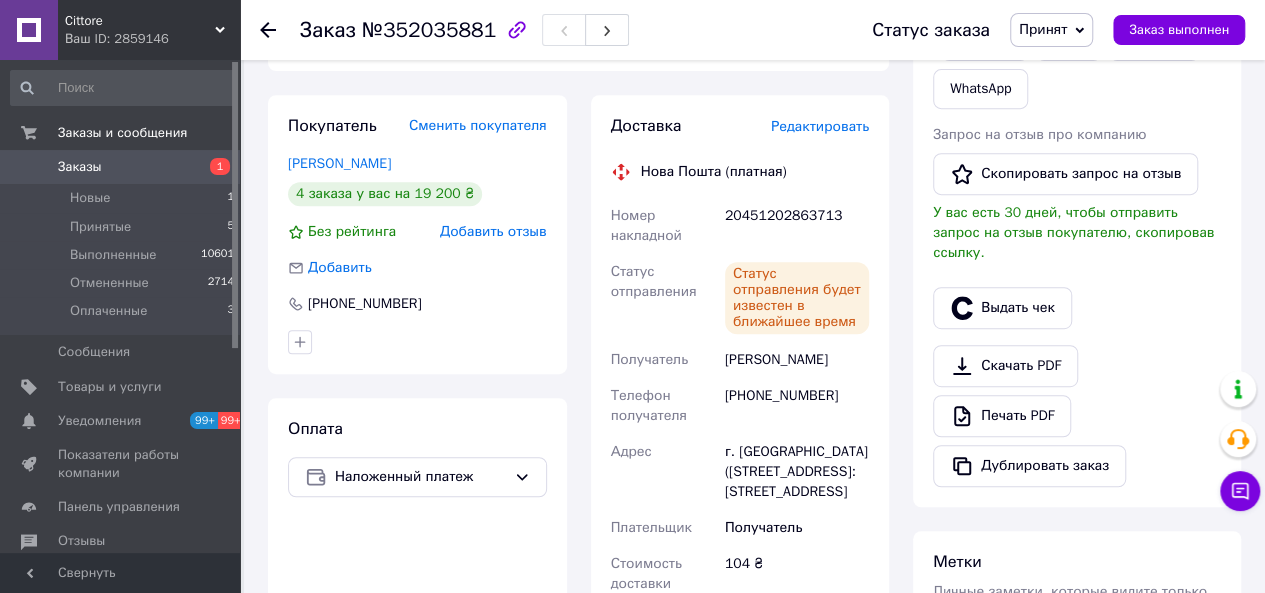 click on "Заказы 1" at bounding box center [123, 167] 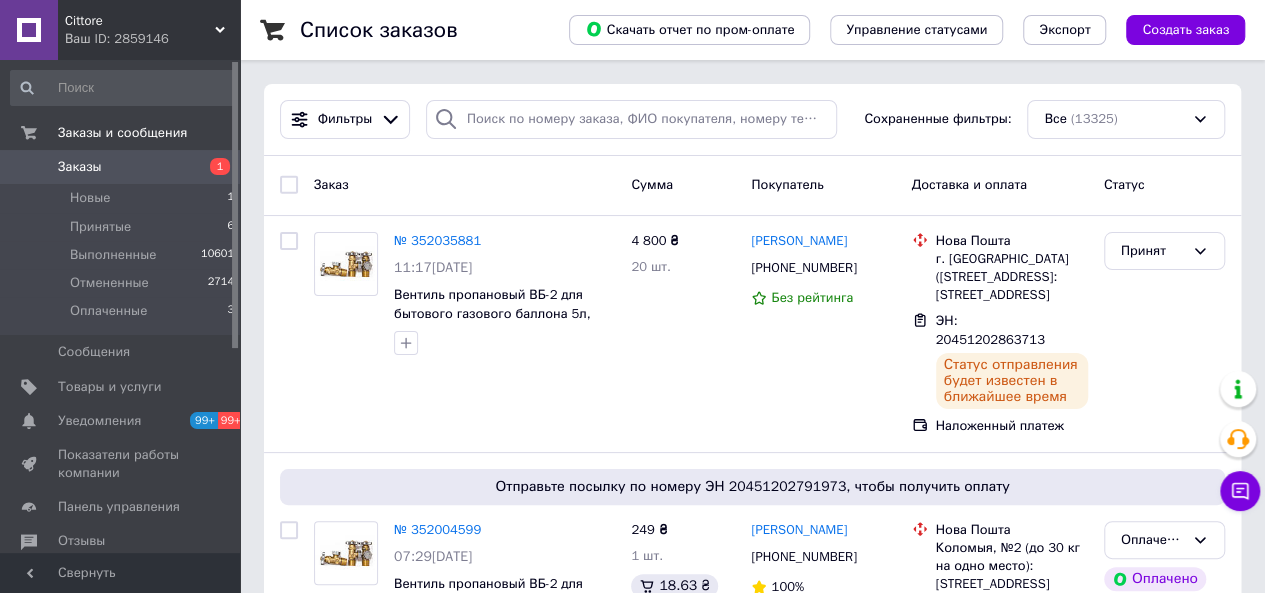 scroll, scrollTop: 200, scrollLeft: 0, axis: vertical 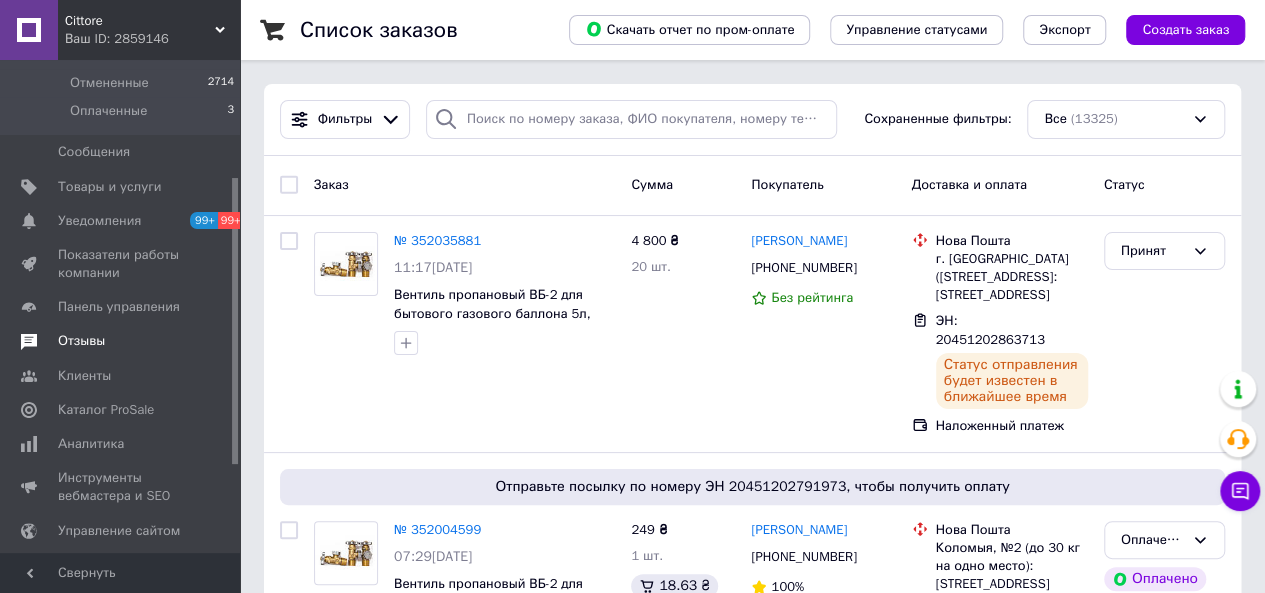 click on "Отзывы" at bounding box center [81, 341] 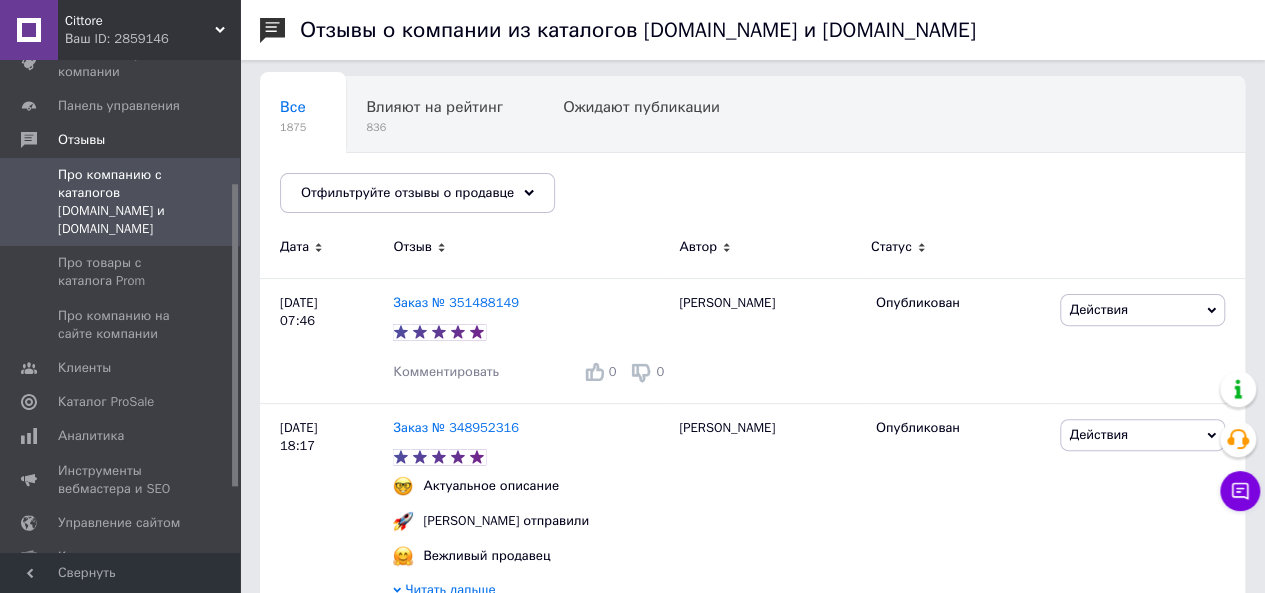 scroll, scrollTop: 200, scrollLeft: 0, axis: vertical 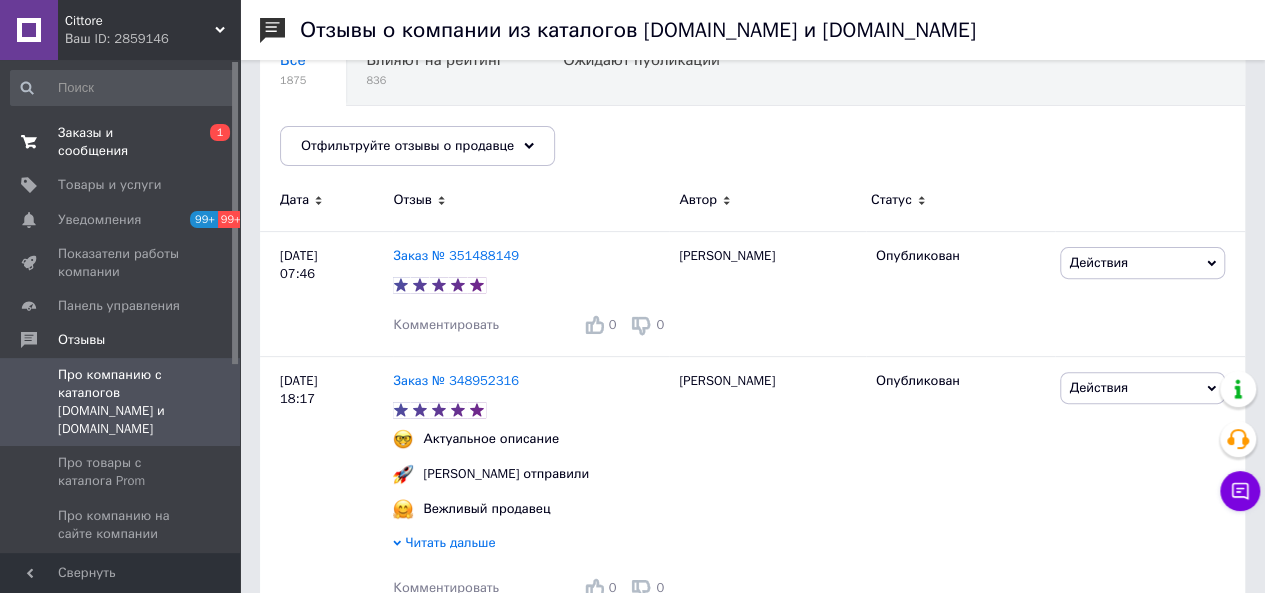 click on "Заказы и сообщения" at bounding box center (121, 142) 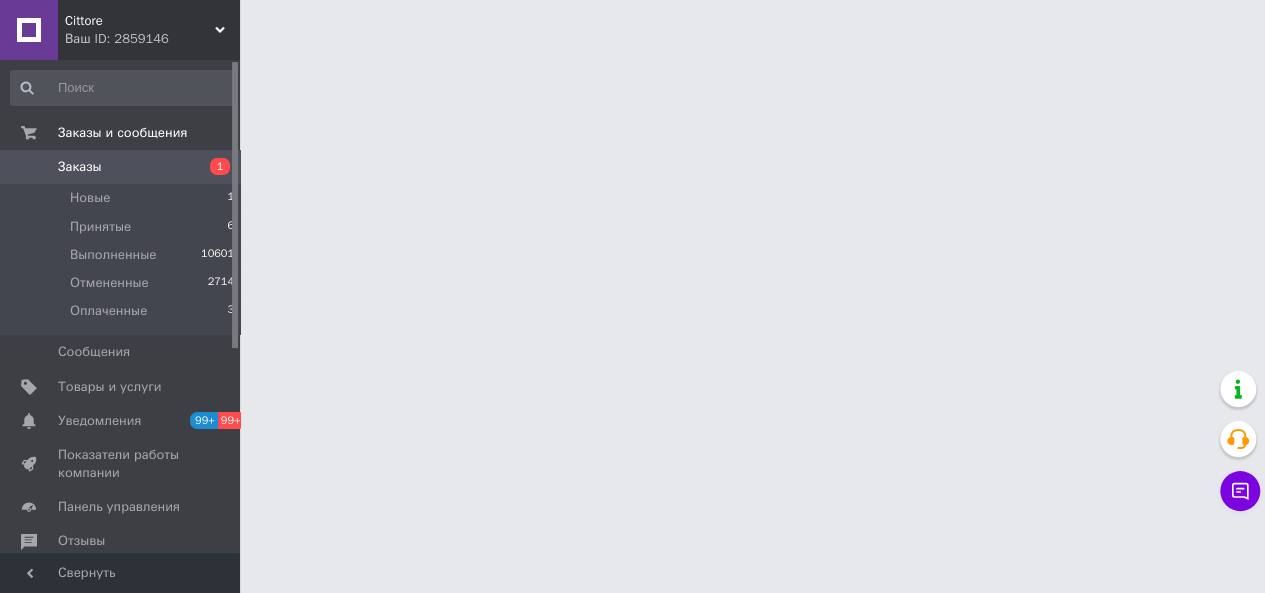 scroll, scrollTop: 0, scrollLeft: 0, axis: both 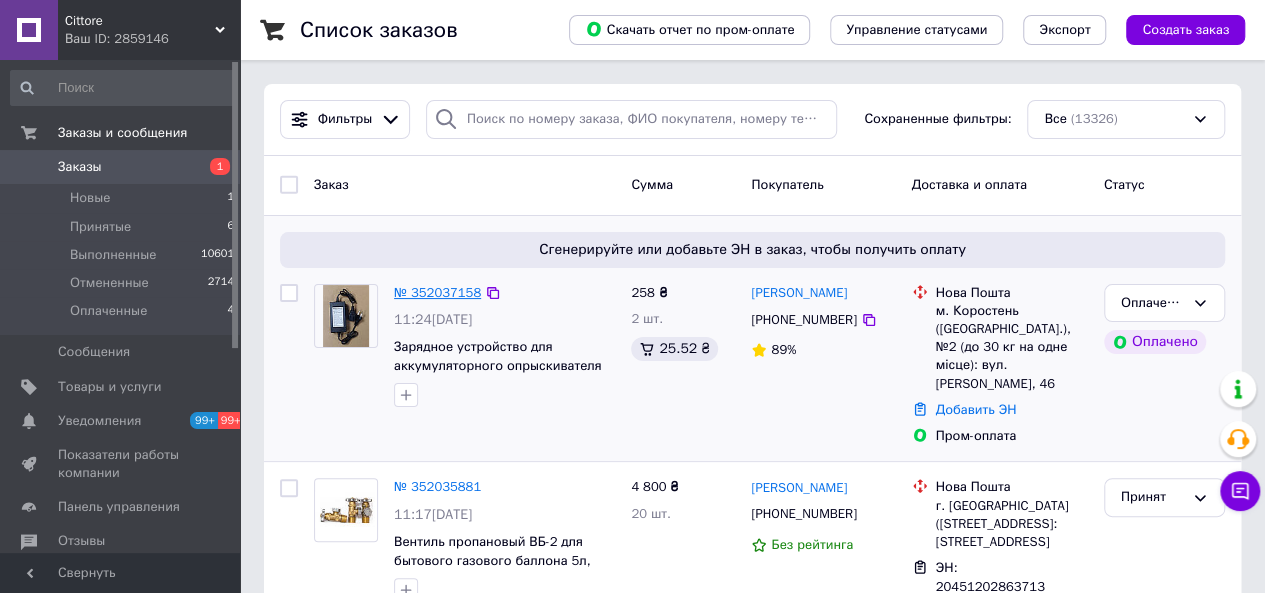 click on "№ 352037158" at bounding box center [437, 292] 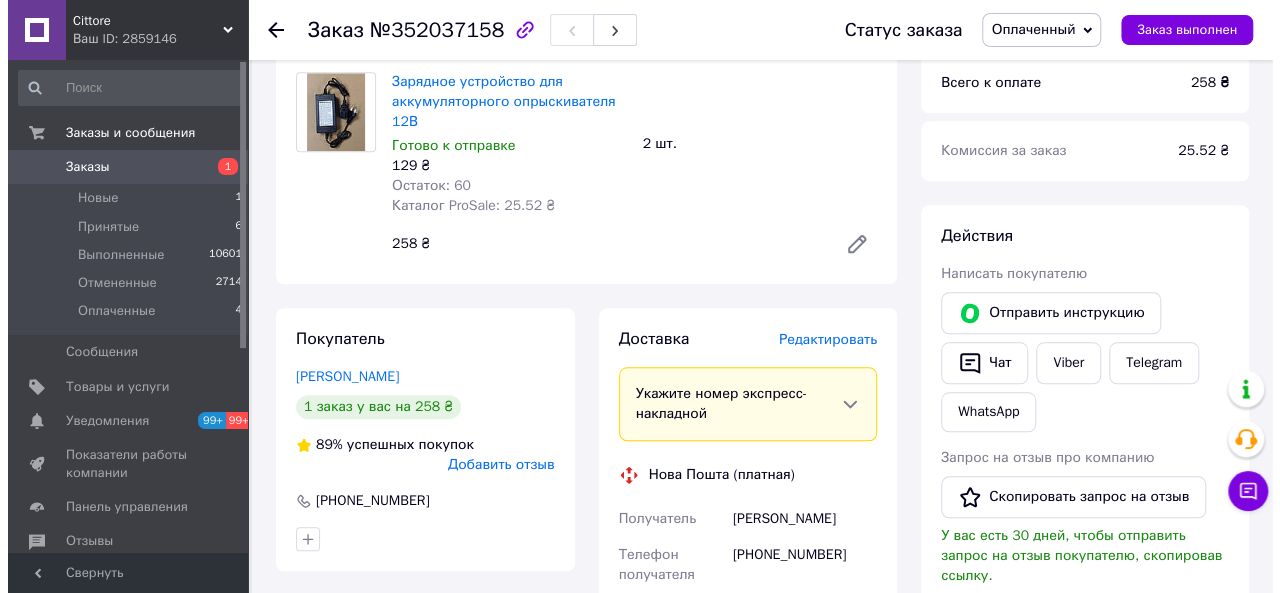 scroll, scrollTop: 875, scrollLeft: 0, axis: vertical 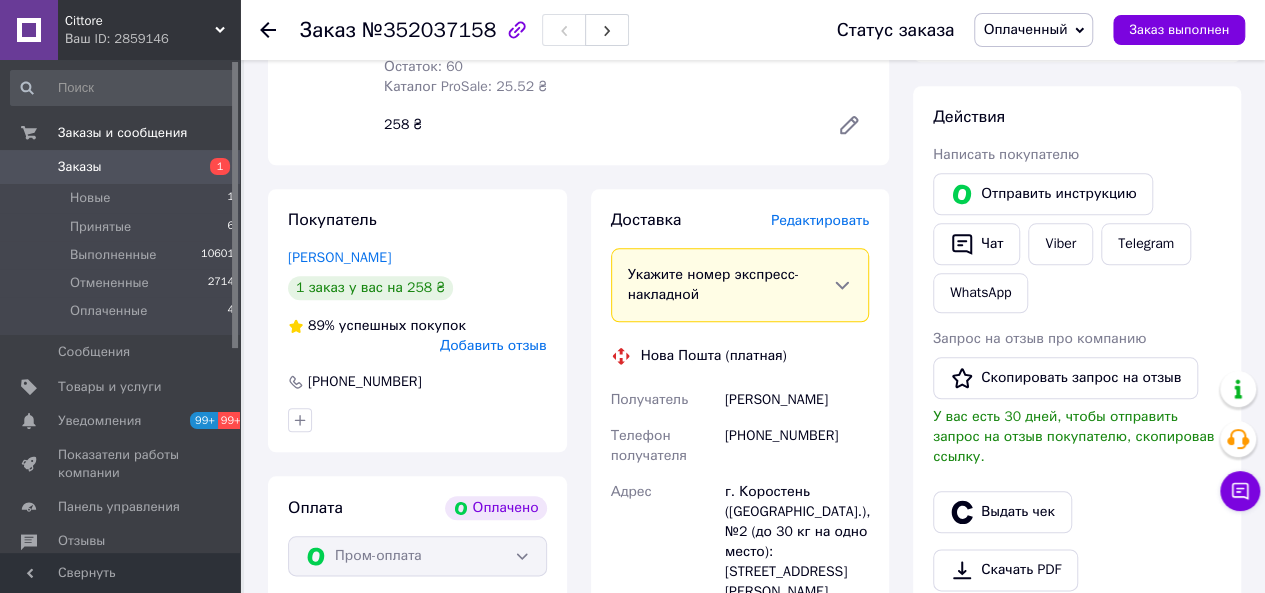 click on "Редактировать" at bounding box center [820, 220] 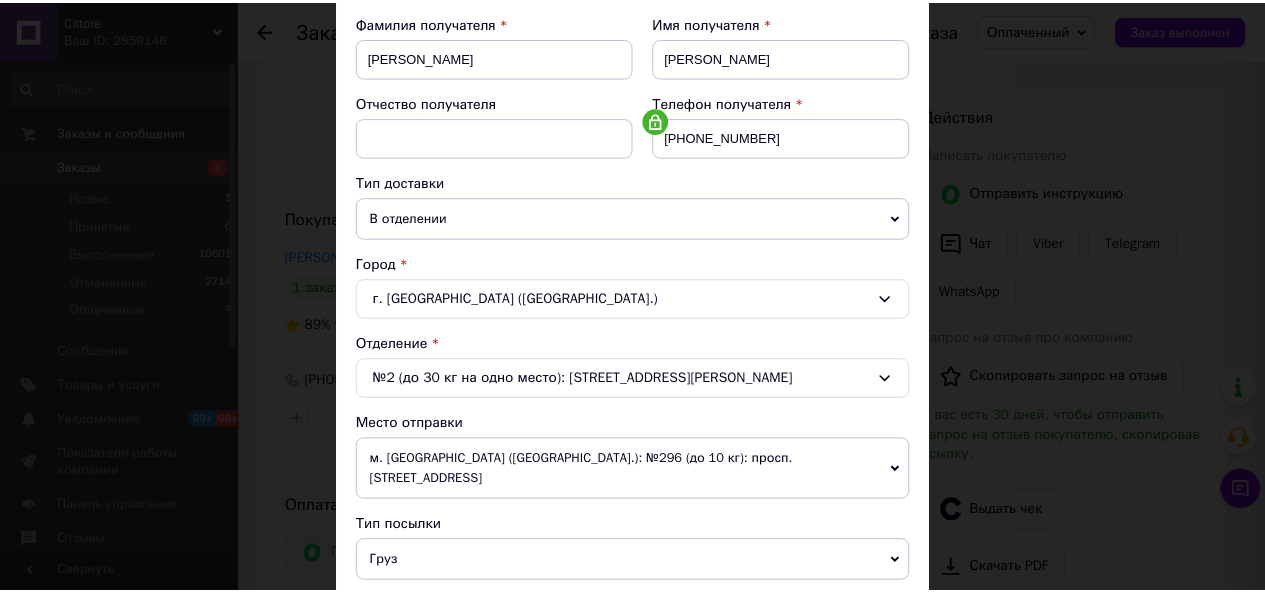 scroll, scrollTop: 700, scrollLeft: 0, axis: vertical 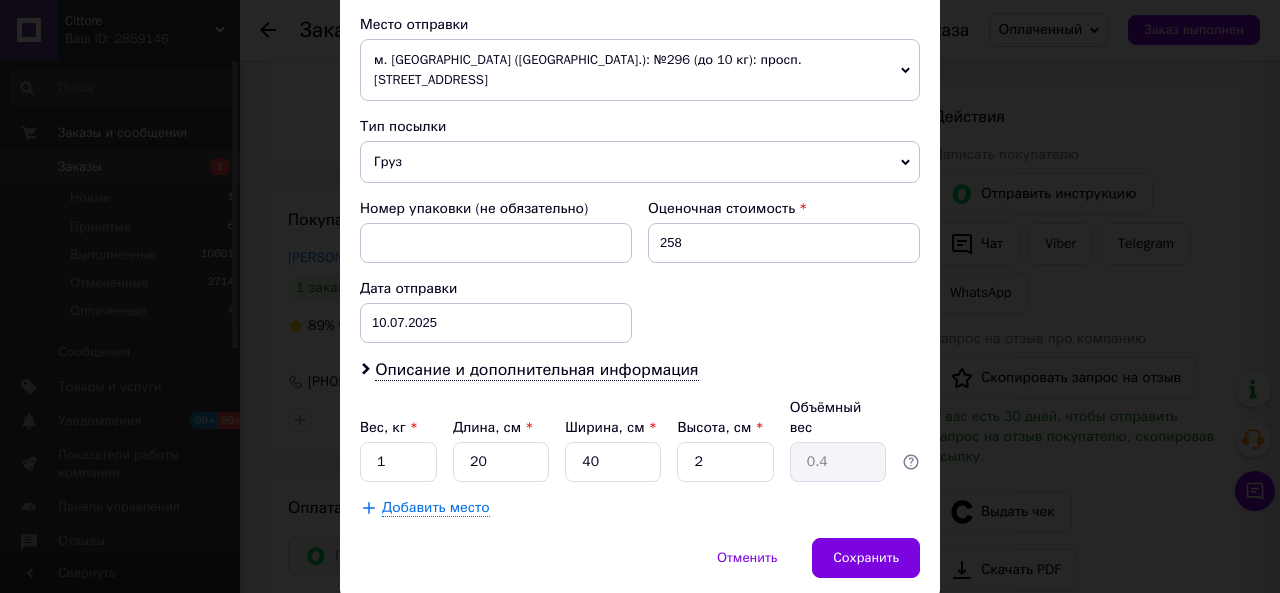 click on "× Редактирование доставки Способ доставки Нова Пошта (платная) Плательщик Получатель Отправитель Фамилия получателя [PERSON_NAME] Имя получателя [PERSON_NAME] Отчество получателя Телефон получателя [PHONE_NUMBER] Тип доставки В отделении Курьером В почтомате Город г. [GEOGRAPHIC_DATA] ([GEOGRAPHIC_DATA].) Отделение №2 (до 30 кг на одно место): [STREET_ADDRESS][PERSON_NAME] Место отправки м. [GEOGRAPHIC_DATA] ([GEOGRAPHIC_DATA].): №296 (до 10 кг): просп. [STREET_ADDRESS] Нет совпадений. Попробуйте изменить условия поиска Добавить еще место отправки Тип посылки Груз Документы Номер упаковки (не обязательно) 258 [DATE] < 2025" at bounding box center [640, 296] 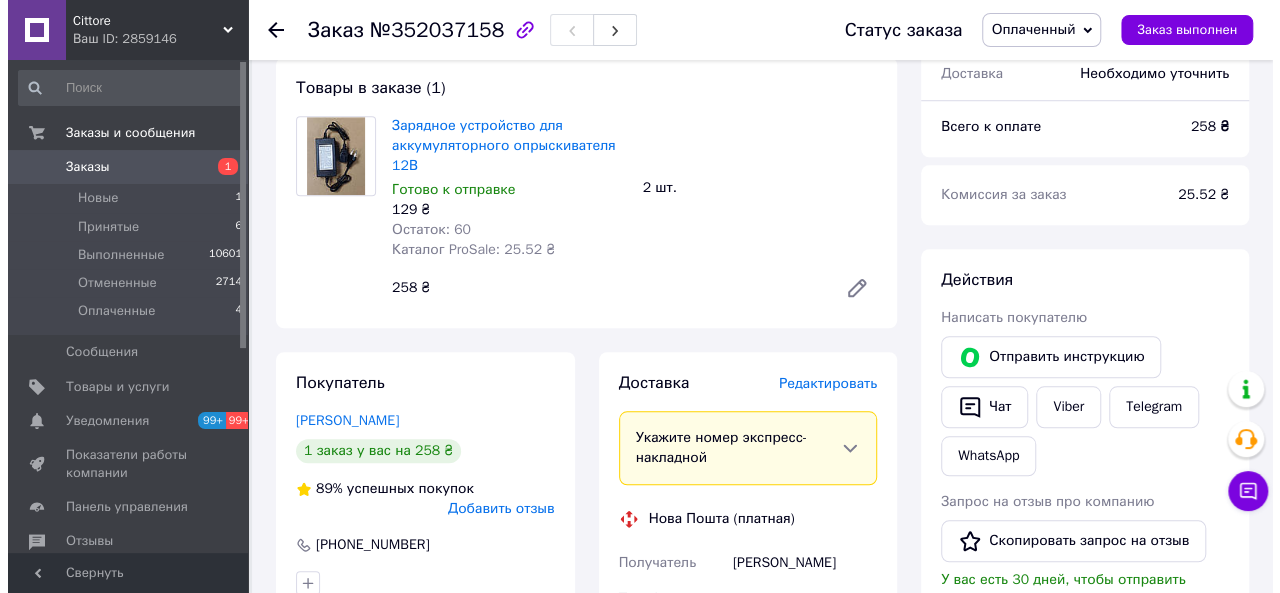 scroll, scrollTop: 875, scrollLeft: 0, axis: vertical 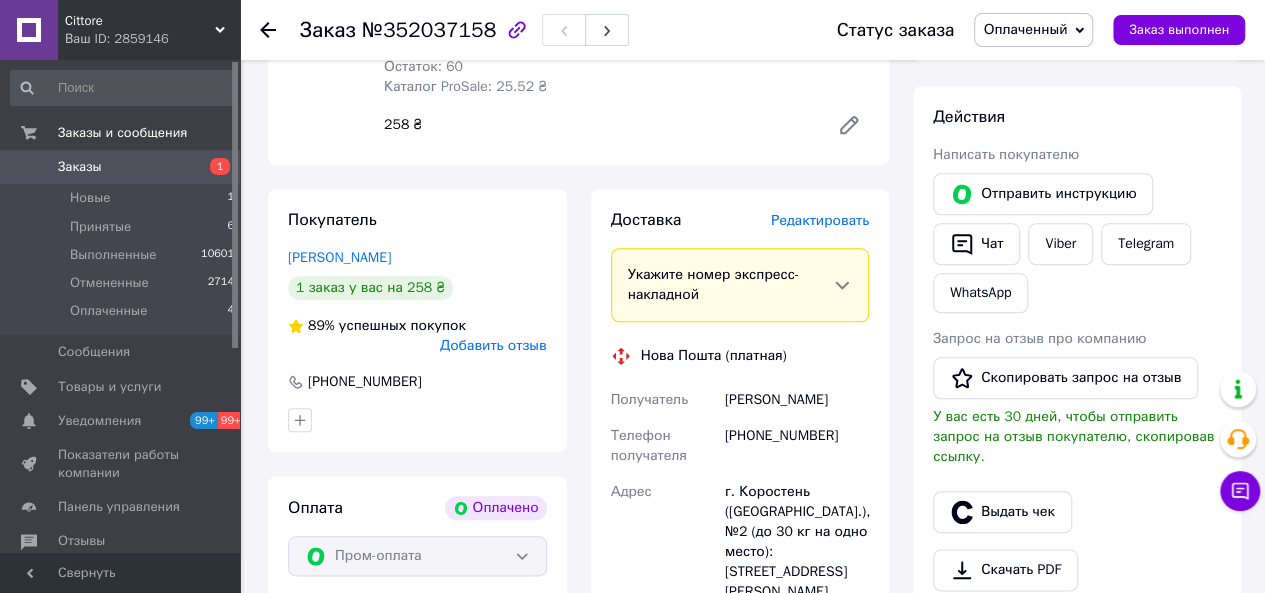 click on "Доставка Редактировать Укажите номер экспресс-накладной Обязательно введите номер экспресс-накладной,
если создавали ее не на этой странице. В случае,
если номер ЭН не будет добавлен, мы не сможем
выплатить деньги за заказ Мобильный номер покупателя (из заказа) должен
соответствовать номеру получателя по накладной Нова Пошта (платная) Получатель [PERSON_NAME] Телефон получателя [PHONE_NUMBER] Адрес г. Коростень ([GEOGRAPHIC_DATA].), №2 (до 30 кг на одно место): [STREET_ADDRESS][PERSON_NAME] Дата отправки [DATE] Плательщик Получатель Оценочная стоимость 258 ₴ Передать номер" at bounding box center (740, 570) 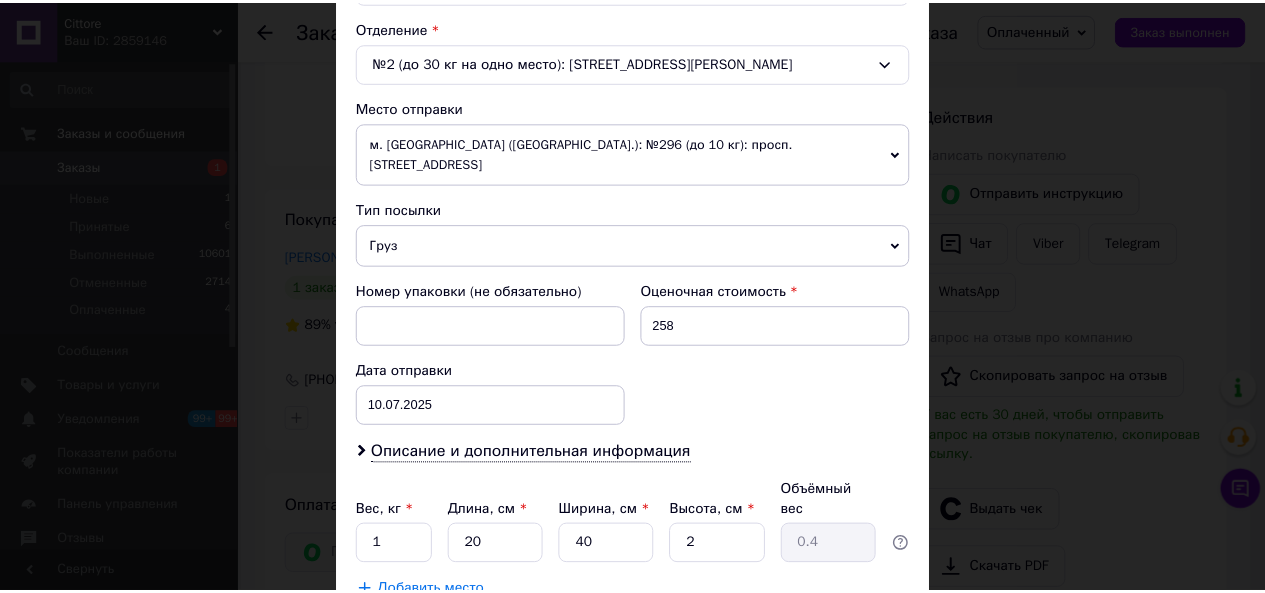 scroll, scrollTop: 726, scrollLeft: 0, axis: vertical 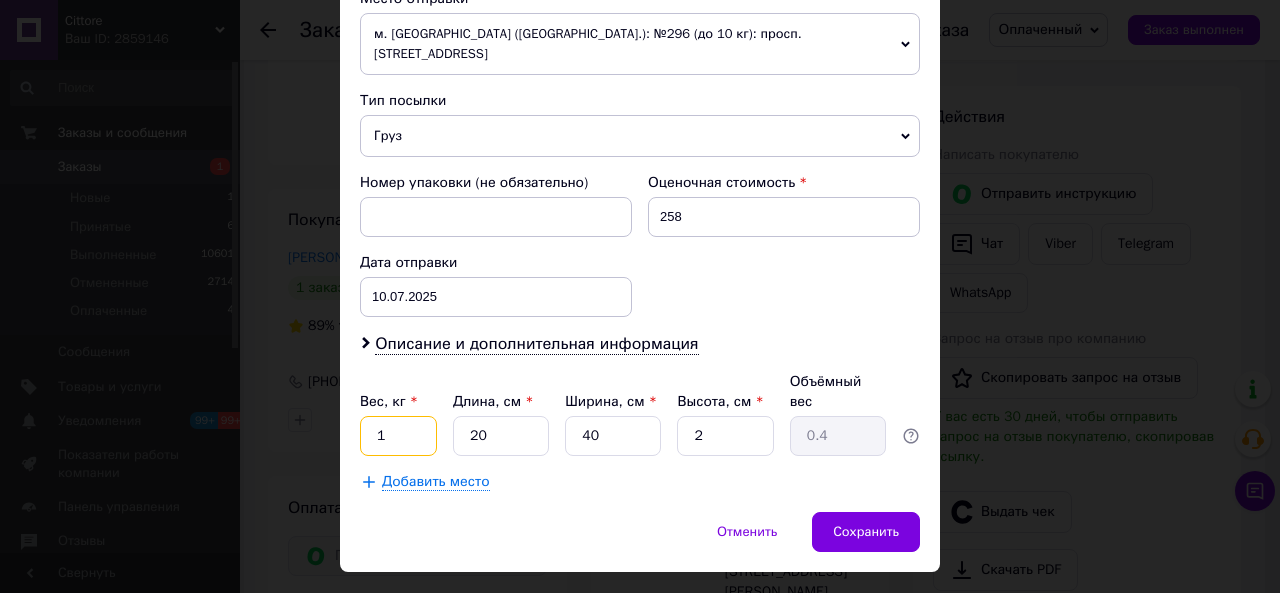 drag, startPoint x: 386, startPoint y: 389, endPoint x: 368, endPoint y: 389, distance: 18 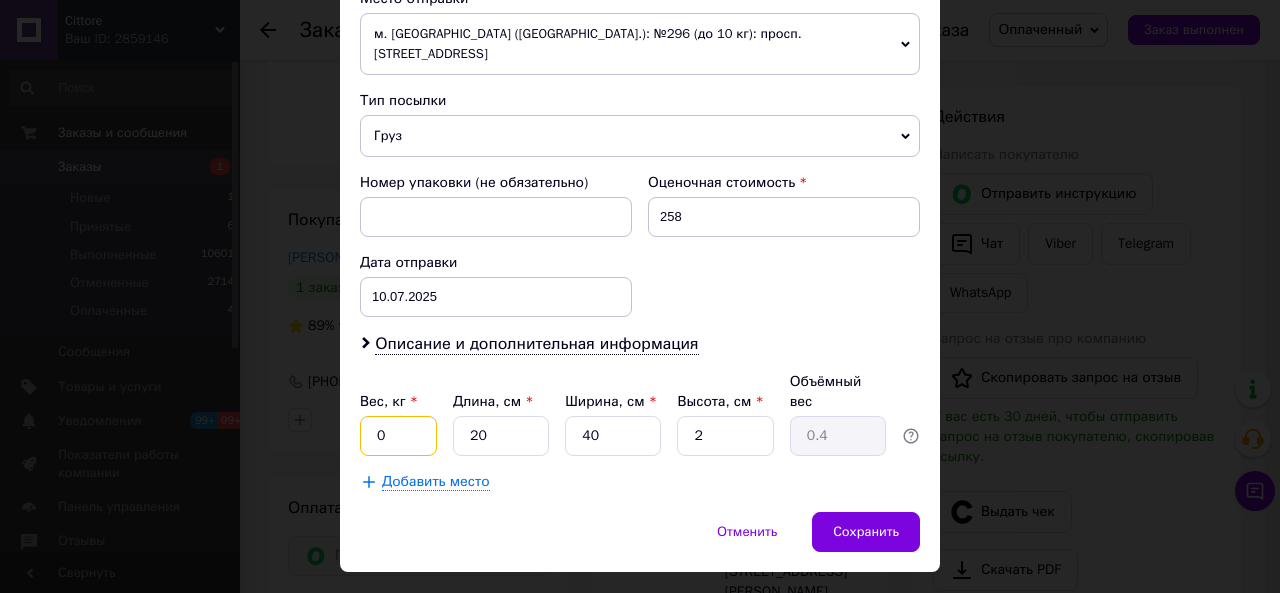 type on "0.5" 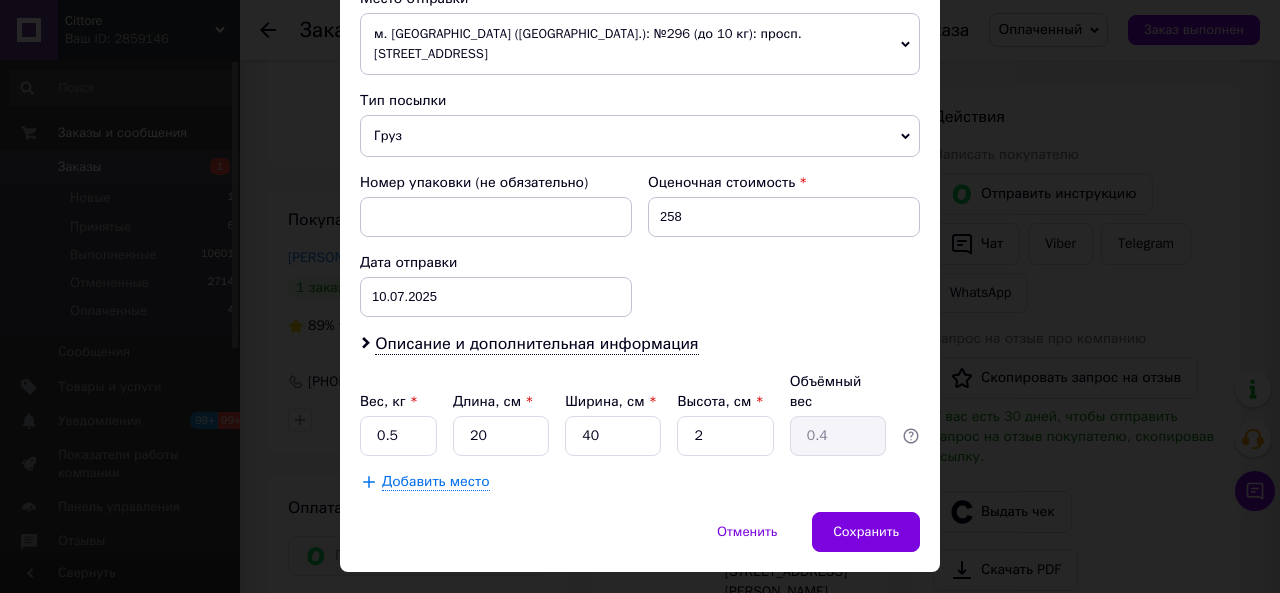 click on "Отменить   Сохранить" at bounding box center (640, 542) 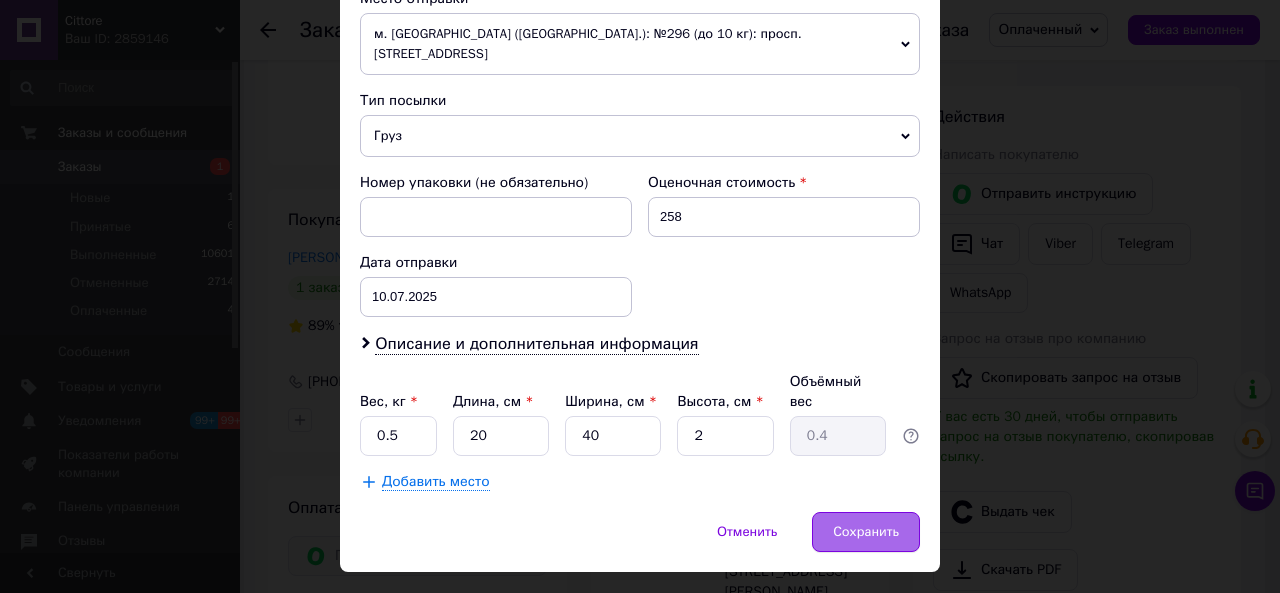click on "Сохранить" at bounding box center [866, 532] 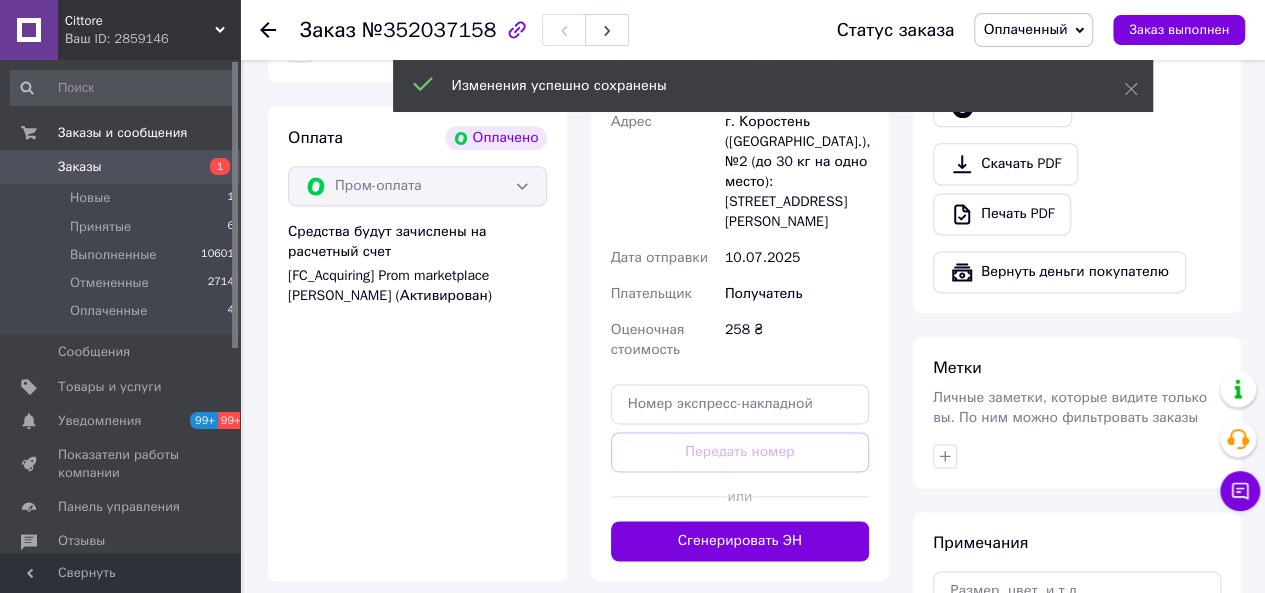 scroll, scrollTop: 1275, scrollLeft: 0, axis: vertical 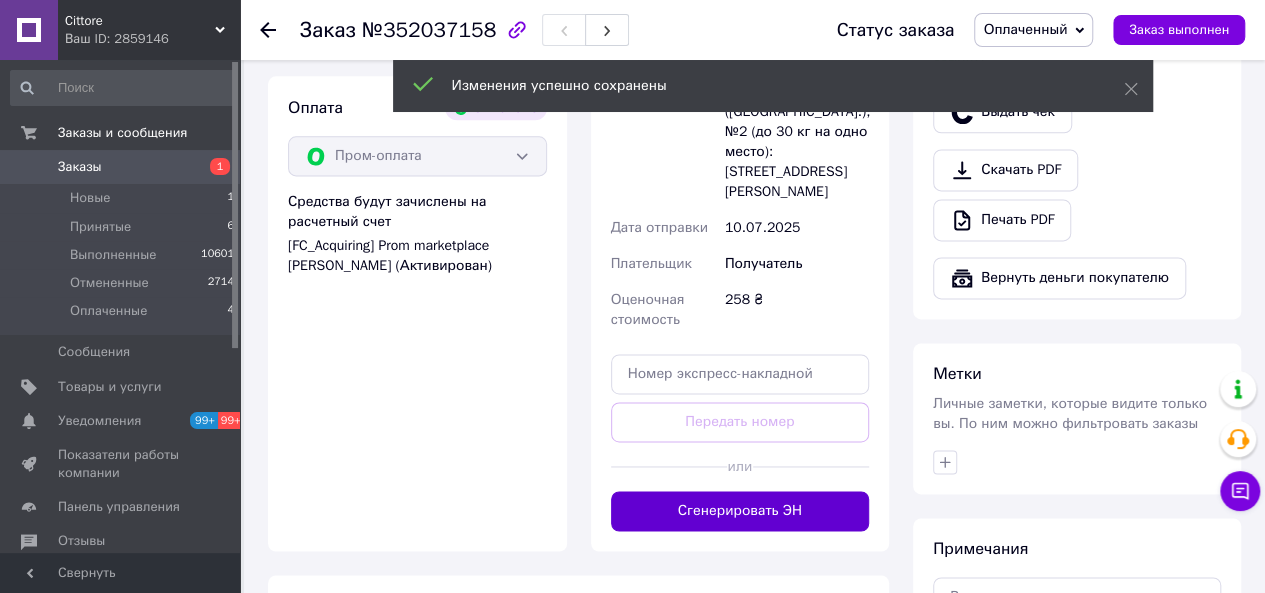 click on "Сгенерировать ЭН" at bounding box center (740, 511) 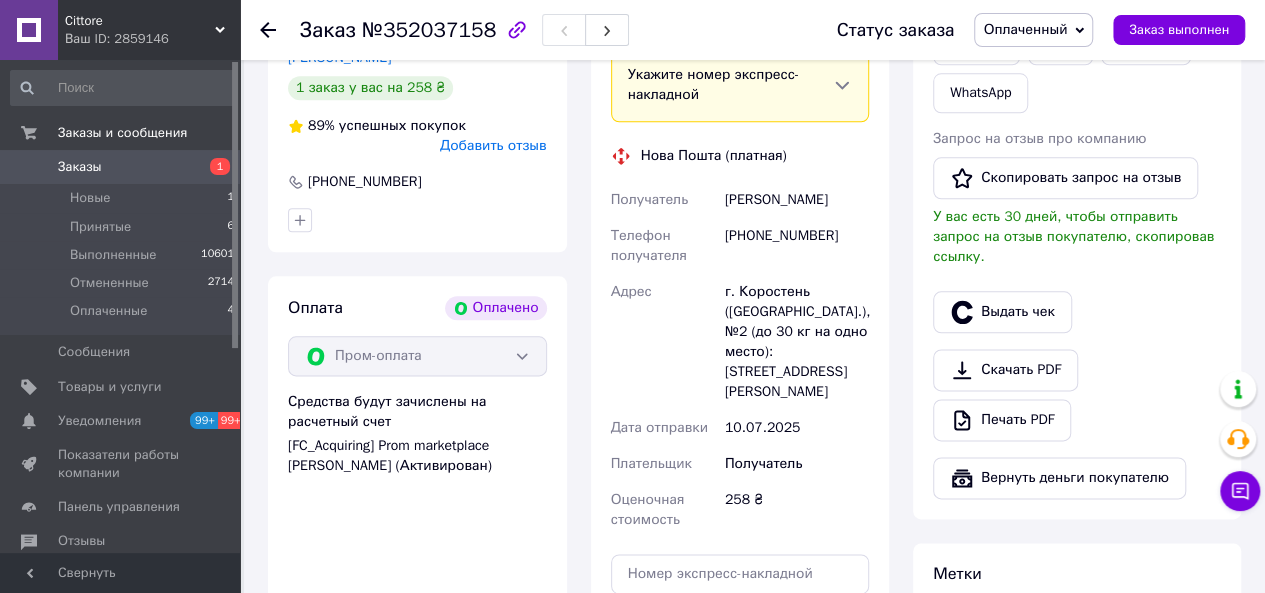 scroll, scrollTop: 975, scrollLeft: 0, axis: vertical 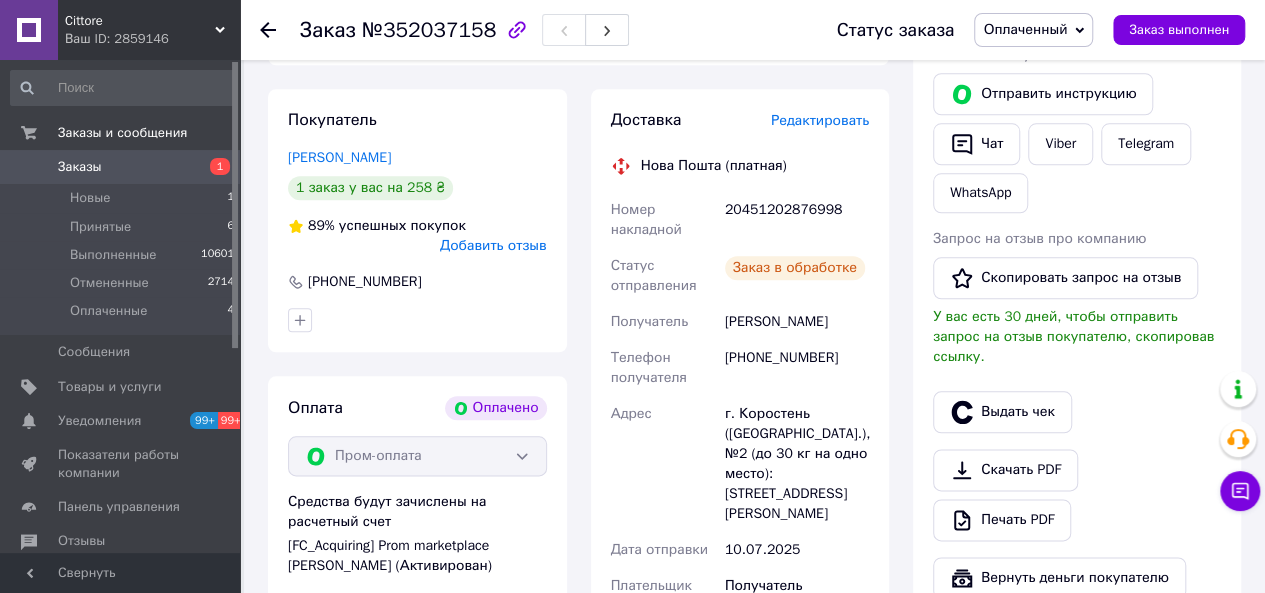 click on "Заказы" at bounding box center (80, 167) 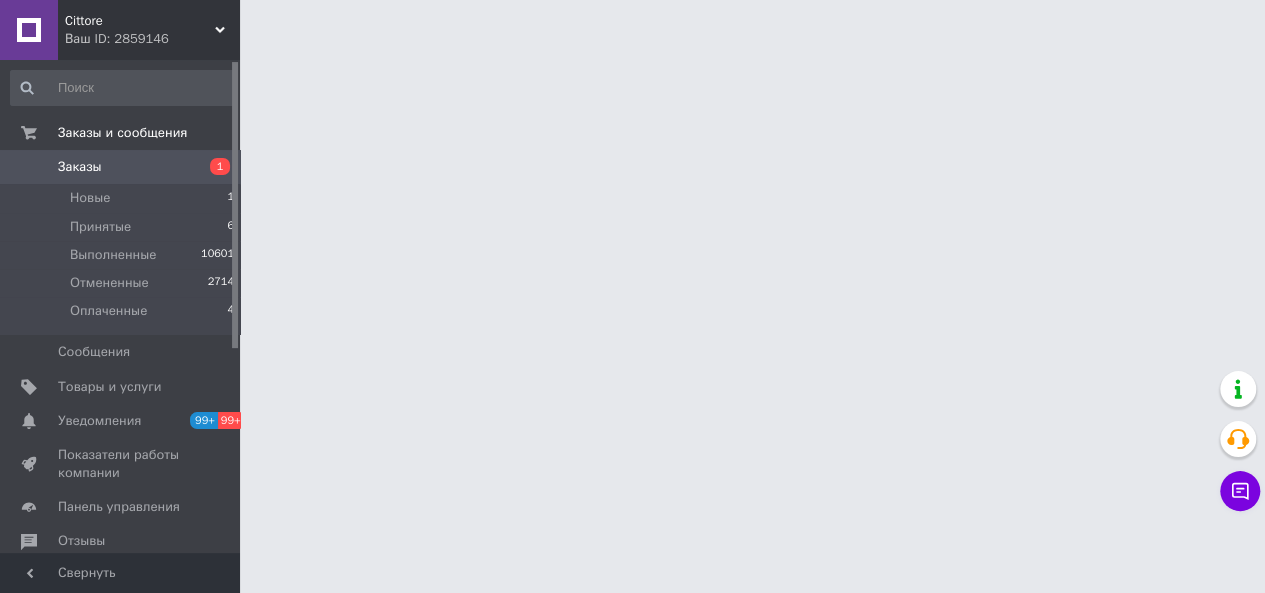 scroll, scrollTop: 0, scrollLeft: 0, axis: both 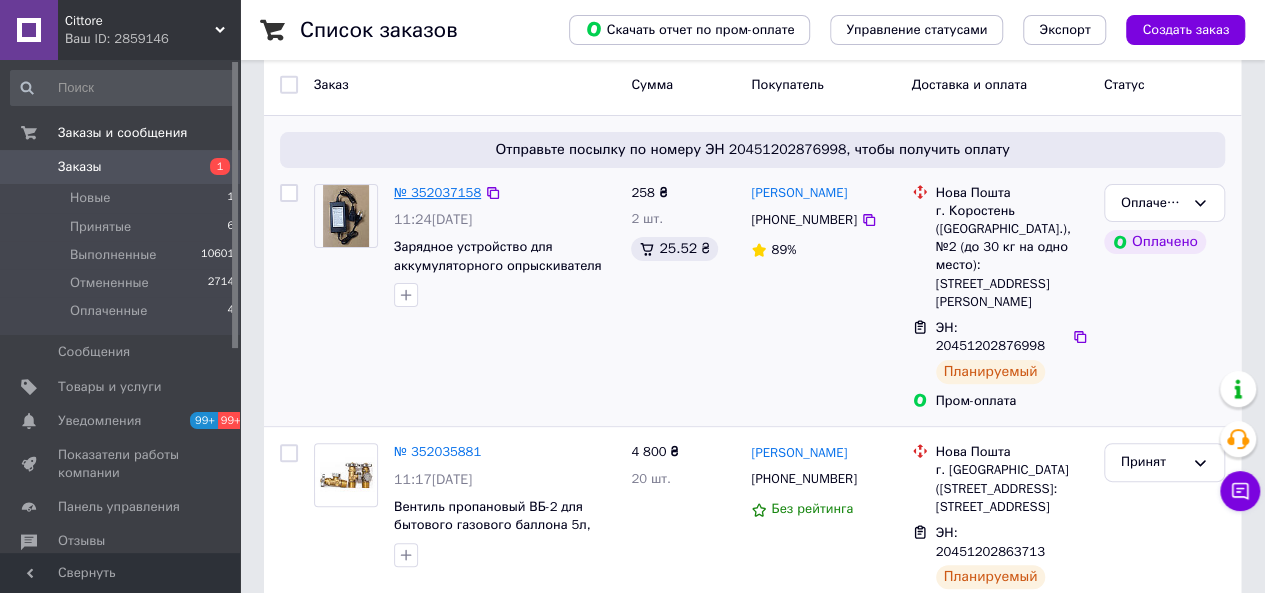 click on "№ 352037158" at bounding box center [437, 192] 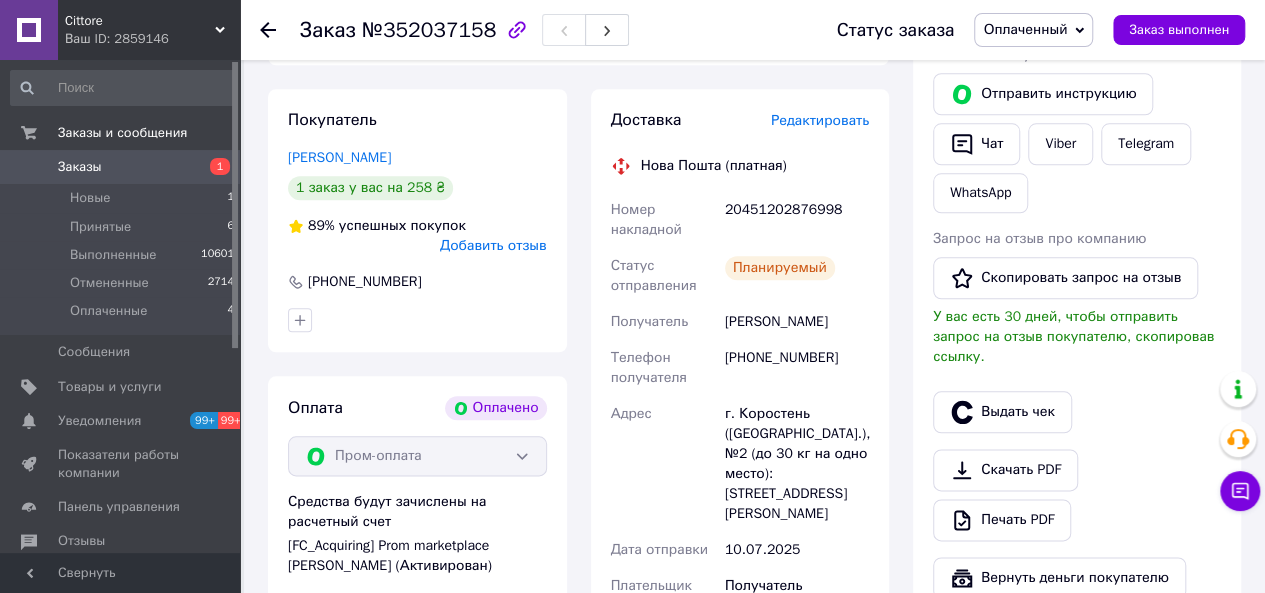 click on "Редактировать" at bounding box center [820, 120] 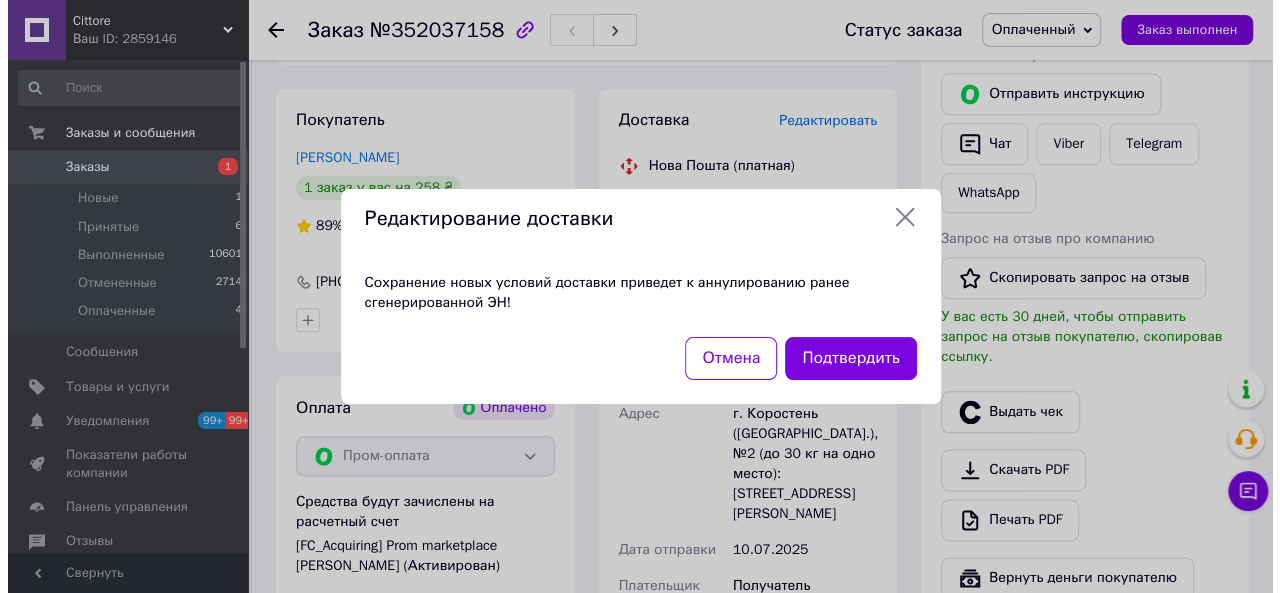 scroll, scrollTop: 955, scrollLeft: 0, axis: vertical 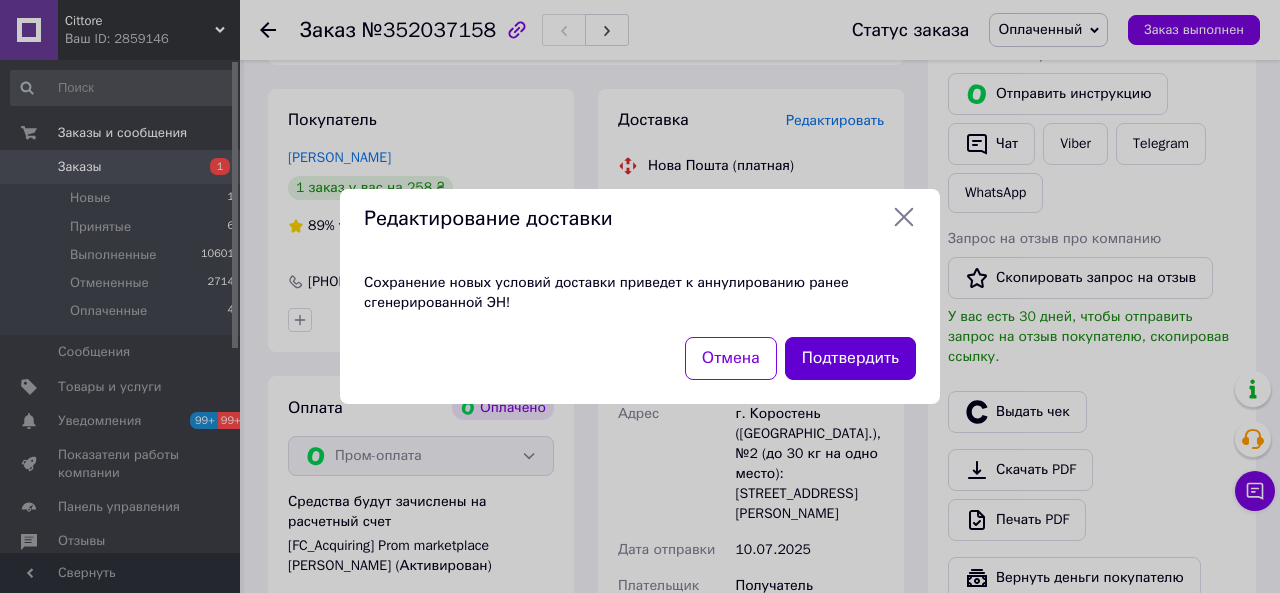 click on "Подтвердить" at bounding box center (850, 358) 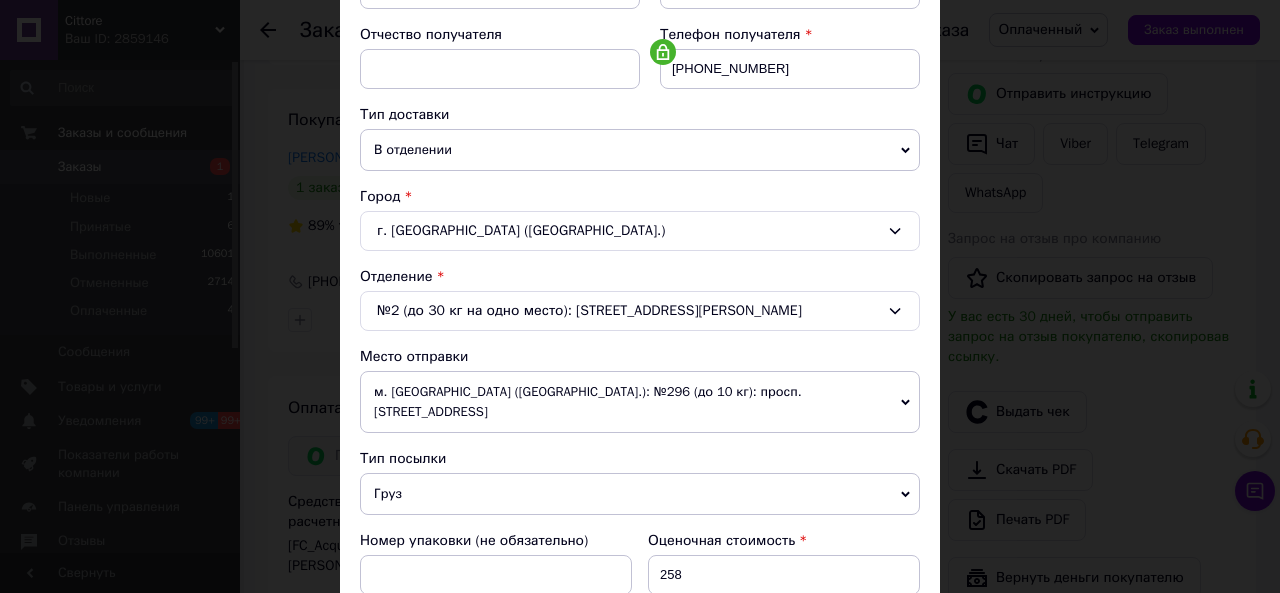 scroll, scrollTop: 400, scrollLeft: 0, axis: vertical 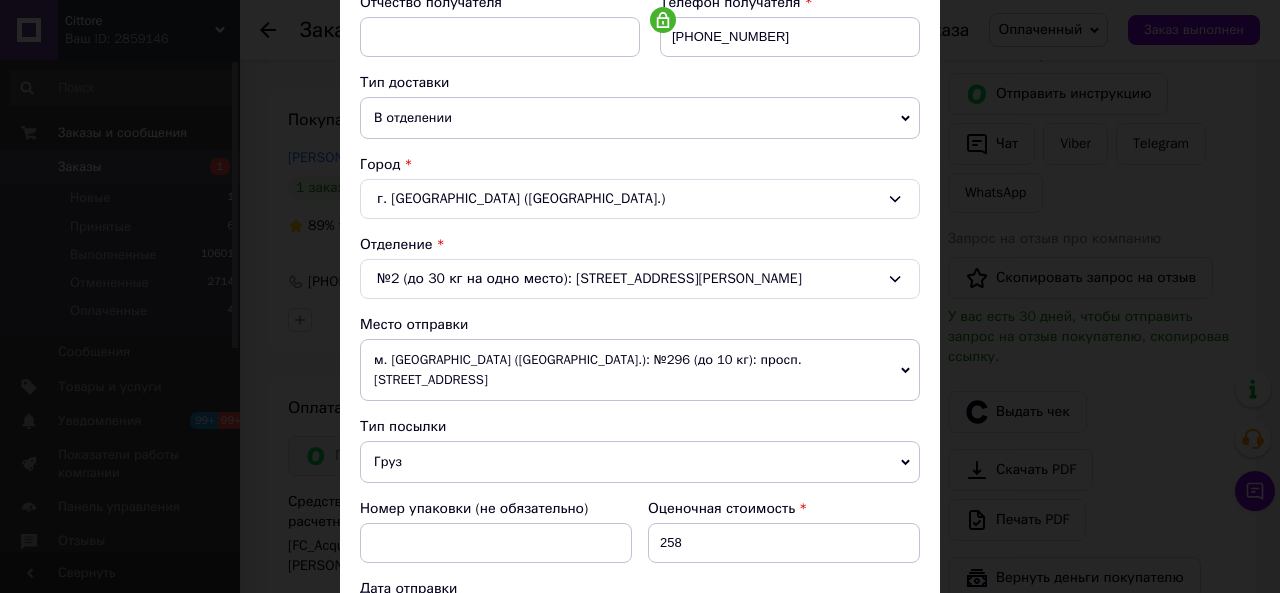 click on "№2 (до 30 кг на одно место): [STREET_ADDRESS][PERSON_NAME]" at bounding box center (640, 279) 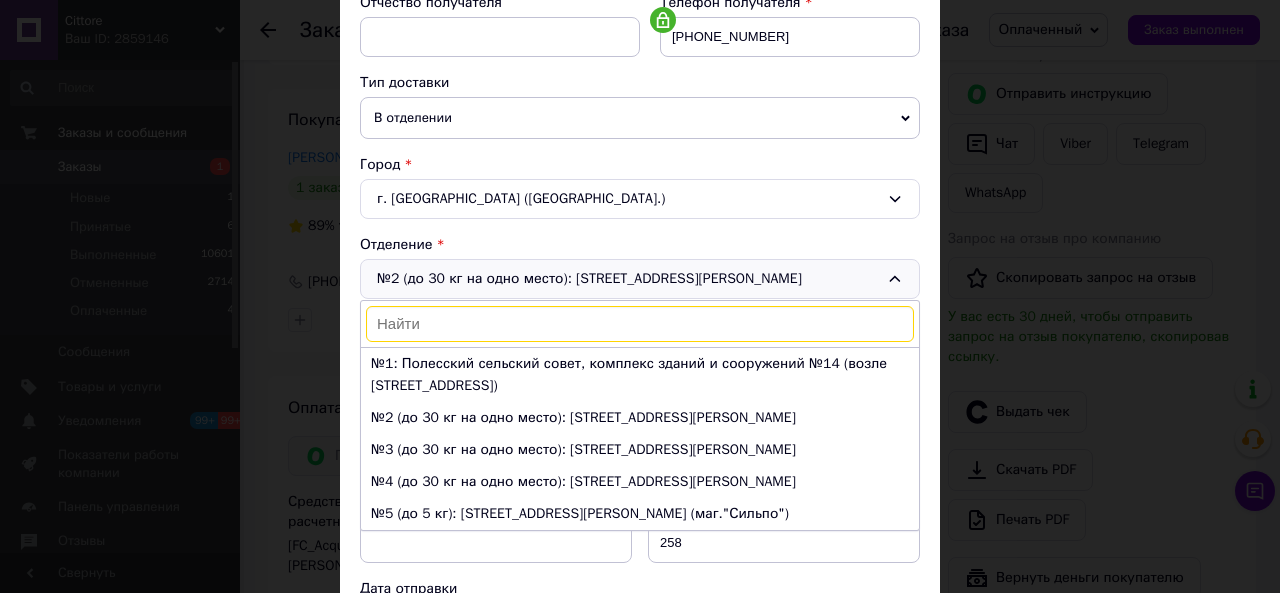 scroll, scrollTop: 54, scrollLeft: 0, axis: vertical 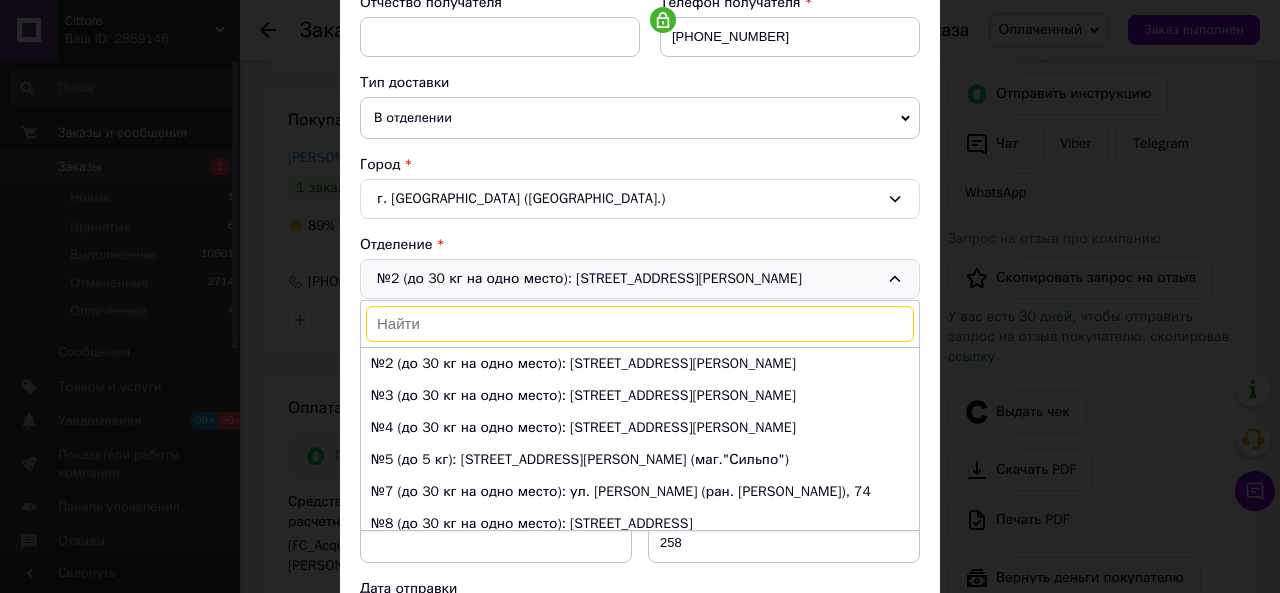 click on "№2 (до 30 кг на одно место): [STREET_ADDRESS]: Полесский сельский совет, комплекс зданий и сооружений №14 (возле [STREET_ADDRESS]) №2 (до 30 кг на одно место): [STREET_ADDRESS] (до 30 кг на одно место): [STREET_ADDRESS] (до 30 кг на одно место): [STREET_ADDRESS][PERSON_NAME] (до 5 кг): [STREET_ADDRESS][PERSON_NAME] (маг."Сильпо") №7 (до 30 кг на одно место): ул. [PERSON_NAME] (ран. [PERSON_NAME]), 74 №8 (до 30 кг на одно место): [STREET_ADDRESS]" at bounding box center (640, 279) 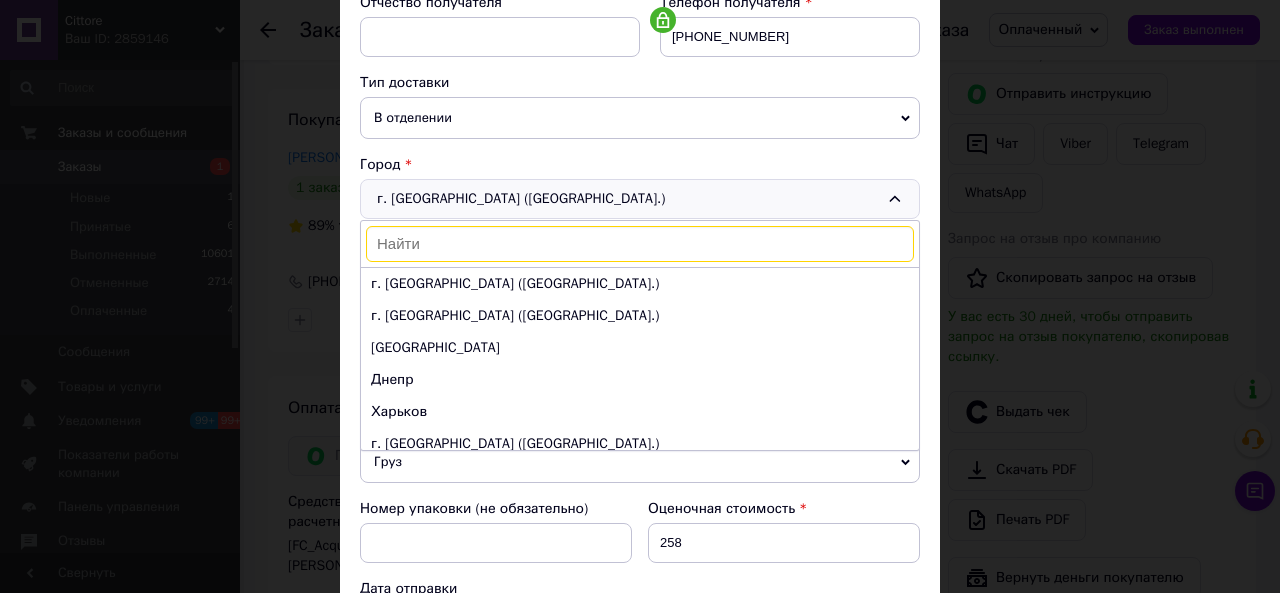 click at bounding box center (640, 244) 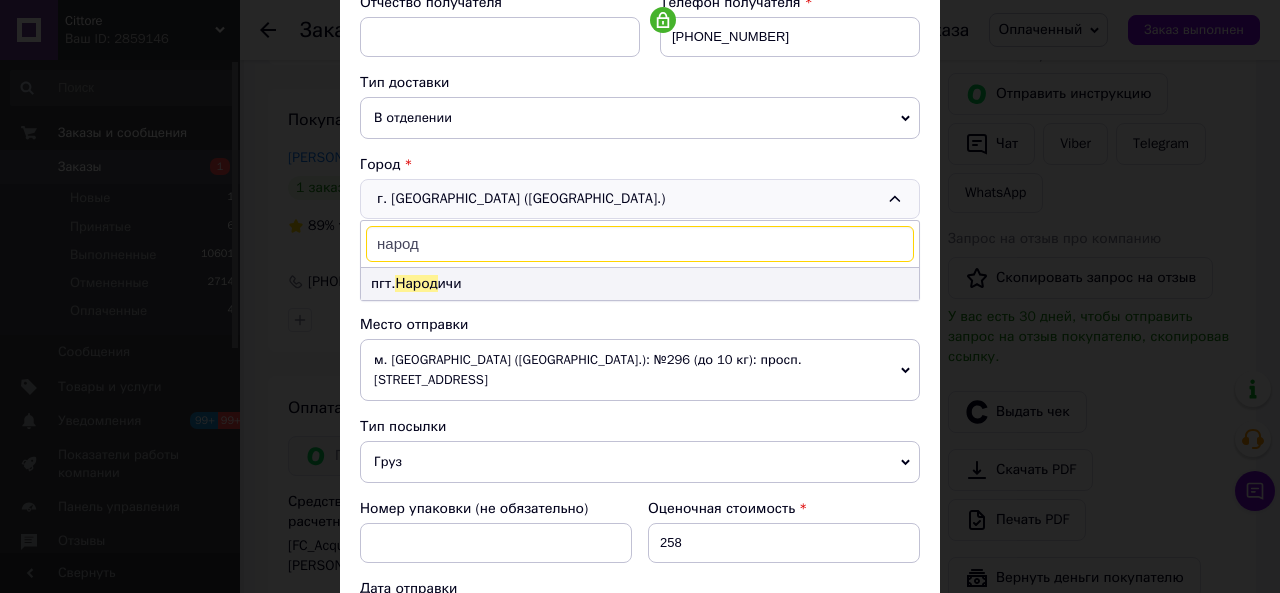 type on "народ" 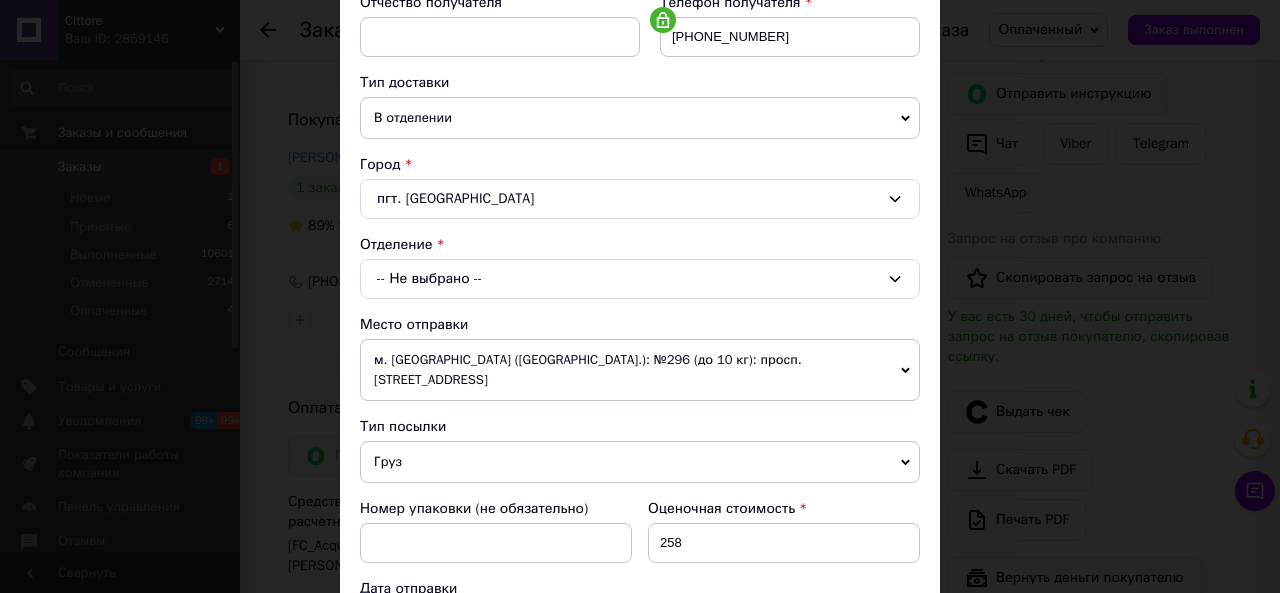 click on "-- Не выбрано --" at bounding box center (640, 279) 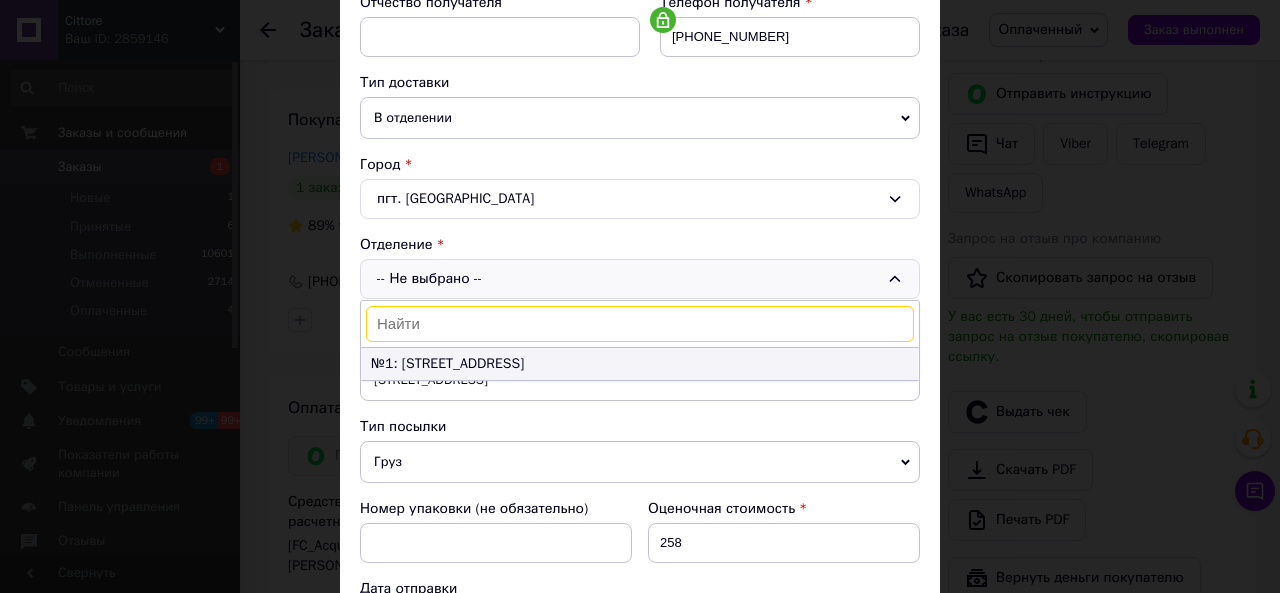 click on "№1: [STREET_ADDRESS]" at bounding box center (640, 364) 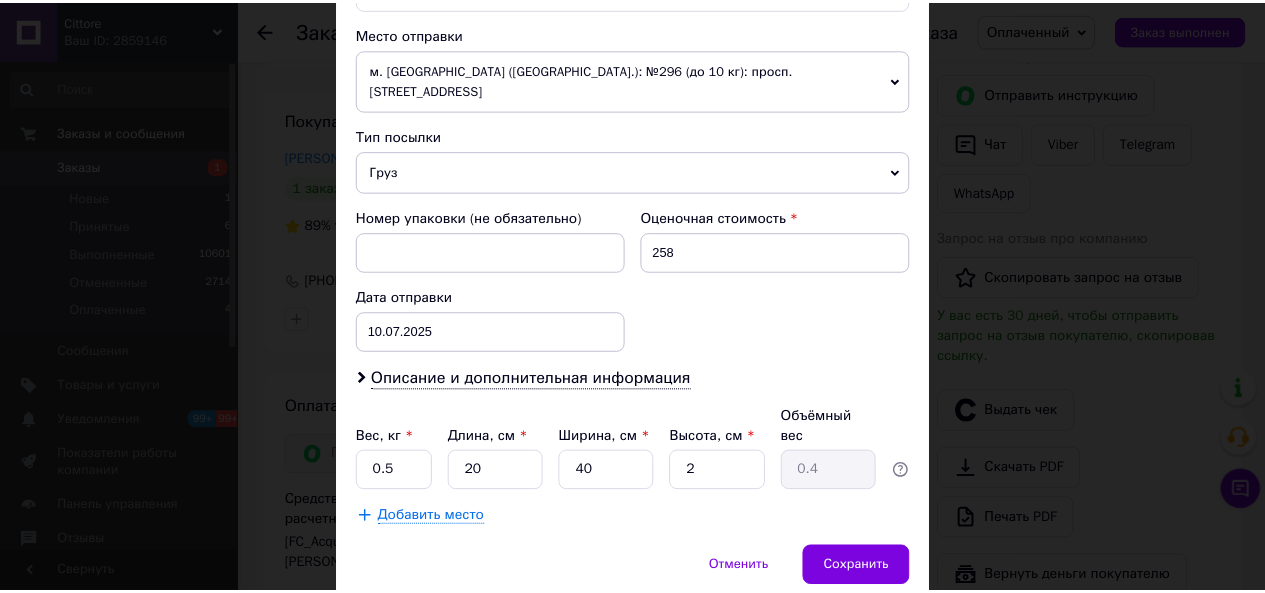 scroll, scrollTop: 700, scrollLeft: 0, axis: vertical 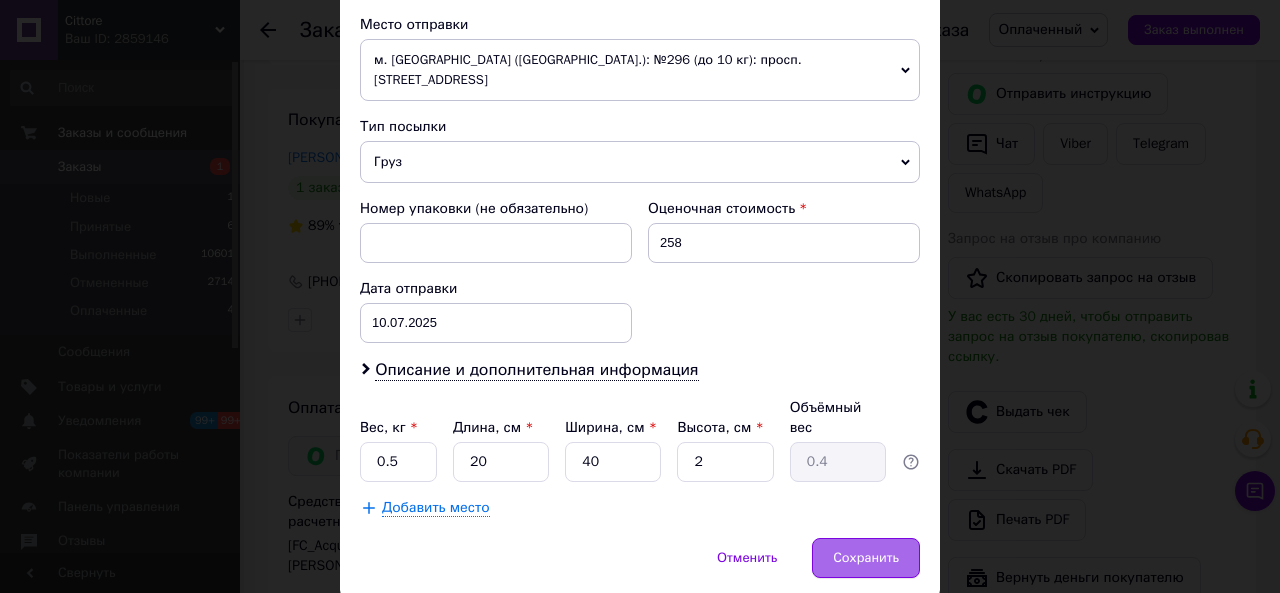 click on "Сохранить" at bounding box center [866, 558] 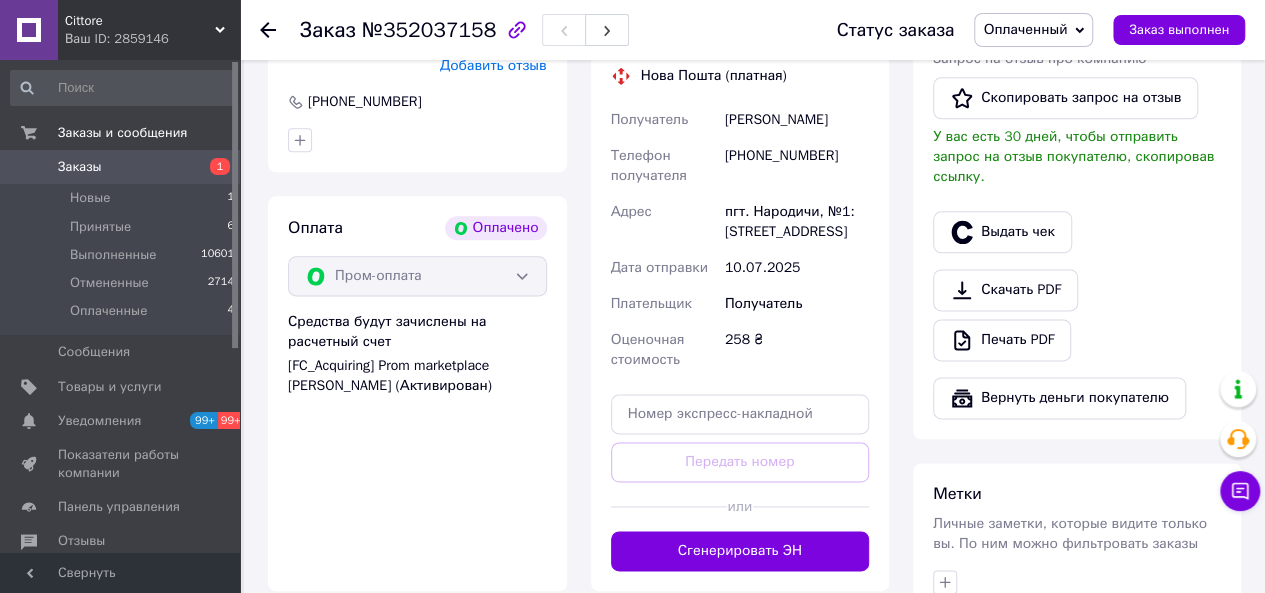 scroll, scrollTop: 1255, scrollLeft: 0, axis: vertical 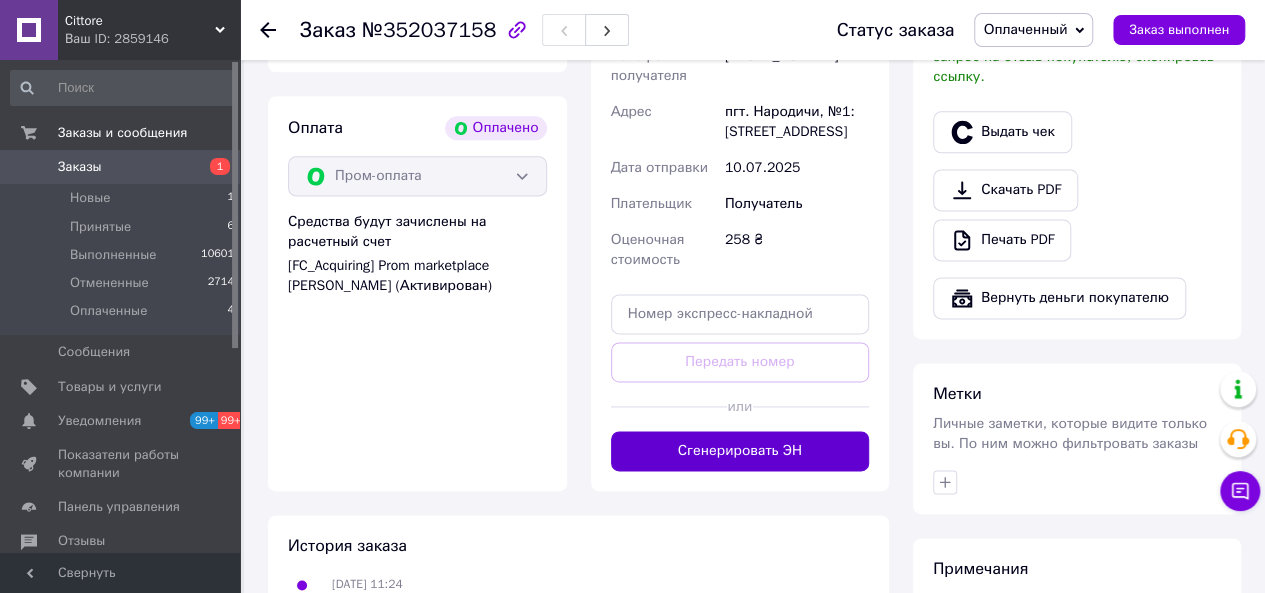 click on "Сгенерировать ЭН" at bounding box center (740, 451) 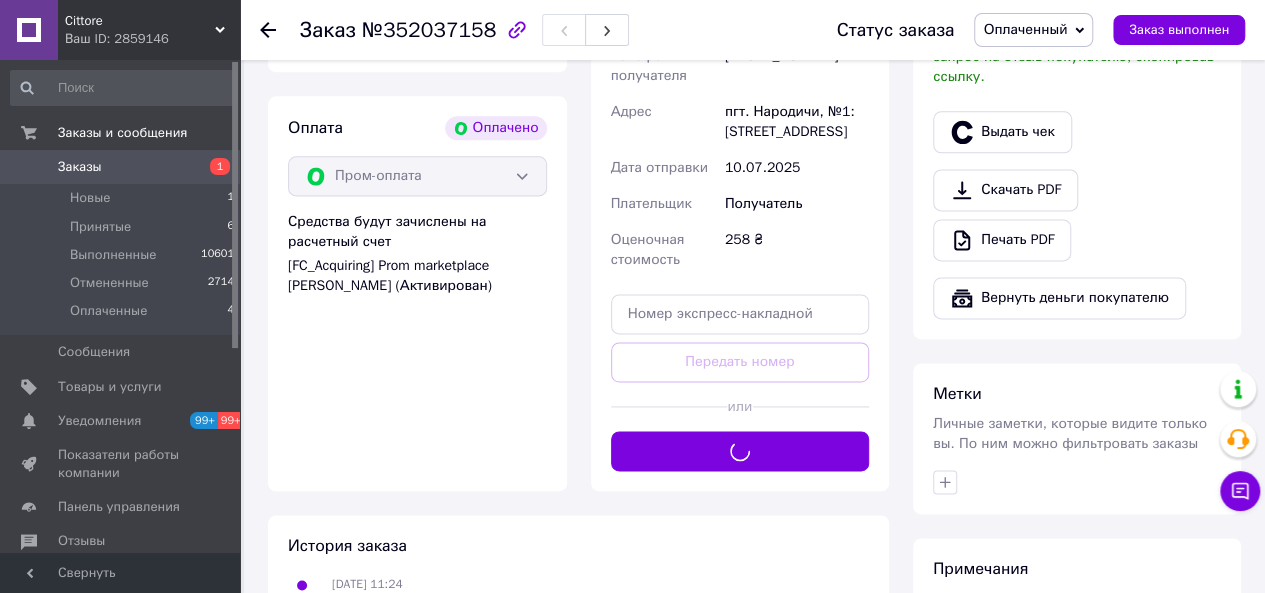 scroll, scrollTop: 1155, scrollLeft: 0, axis: vertical 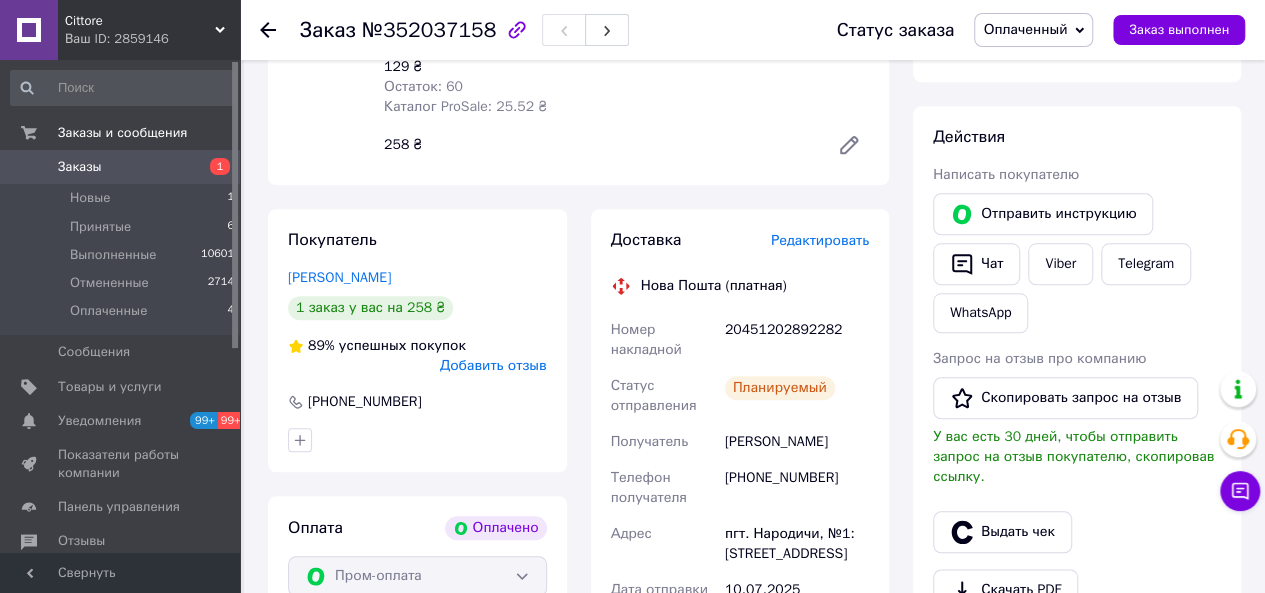 click on "Заказы" at bounding box center (80, 167) 